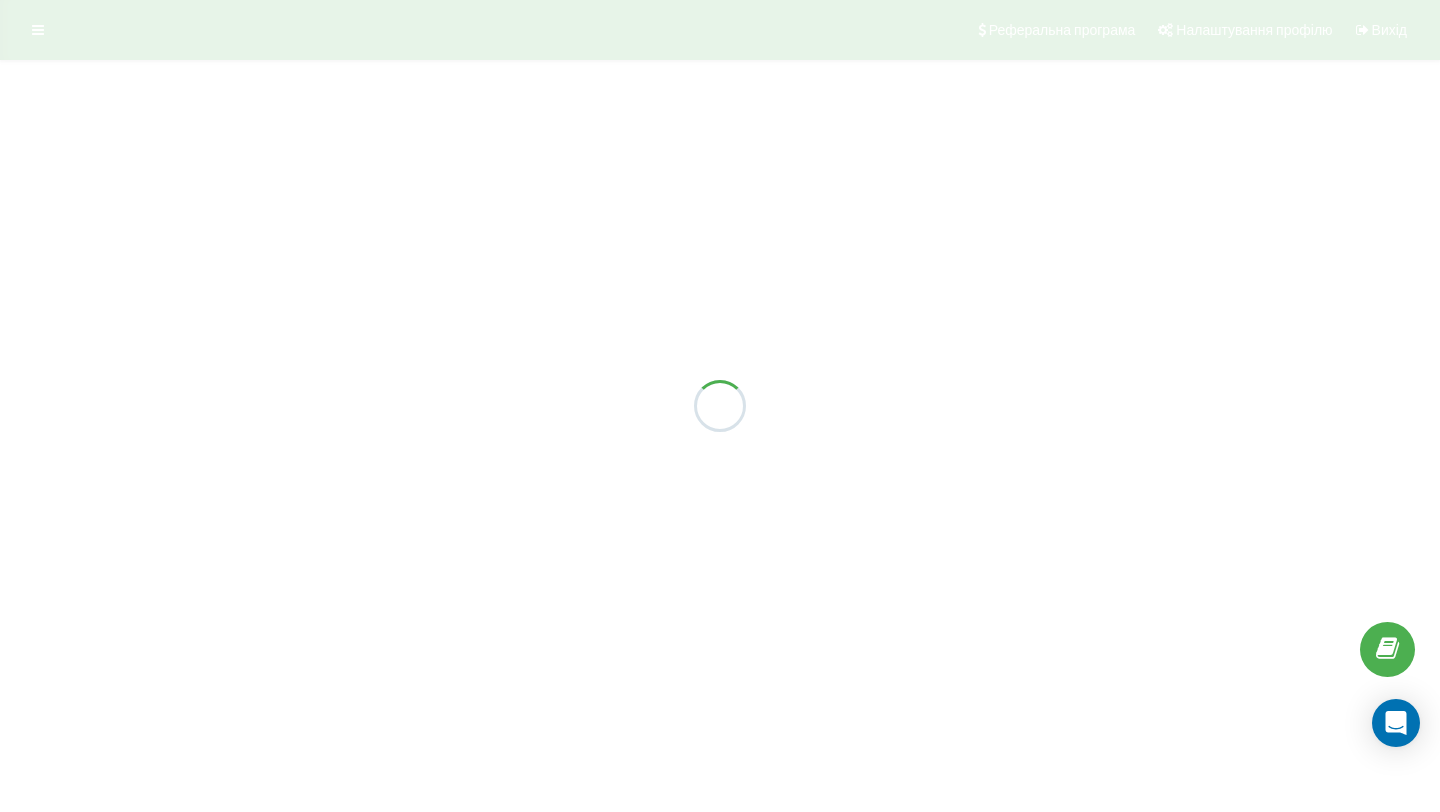 scroll, scrollTop: 0, scrollLeft: 0, axis: both 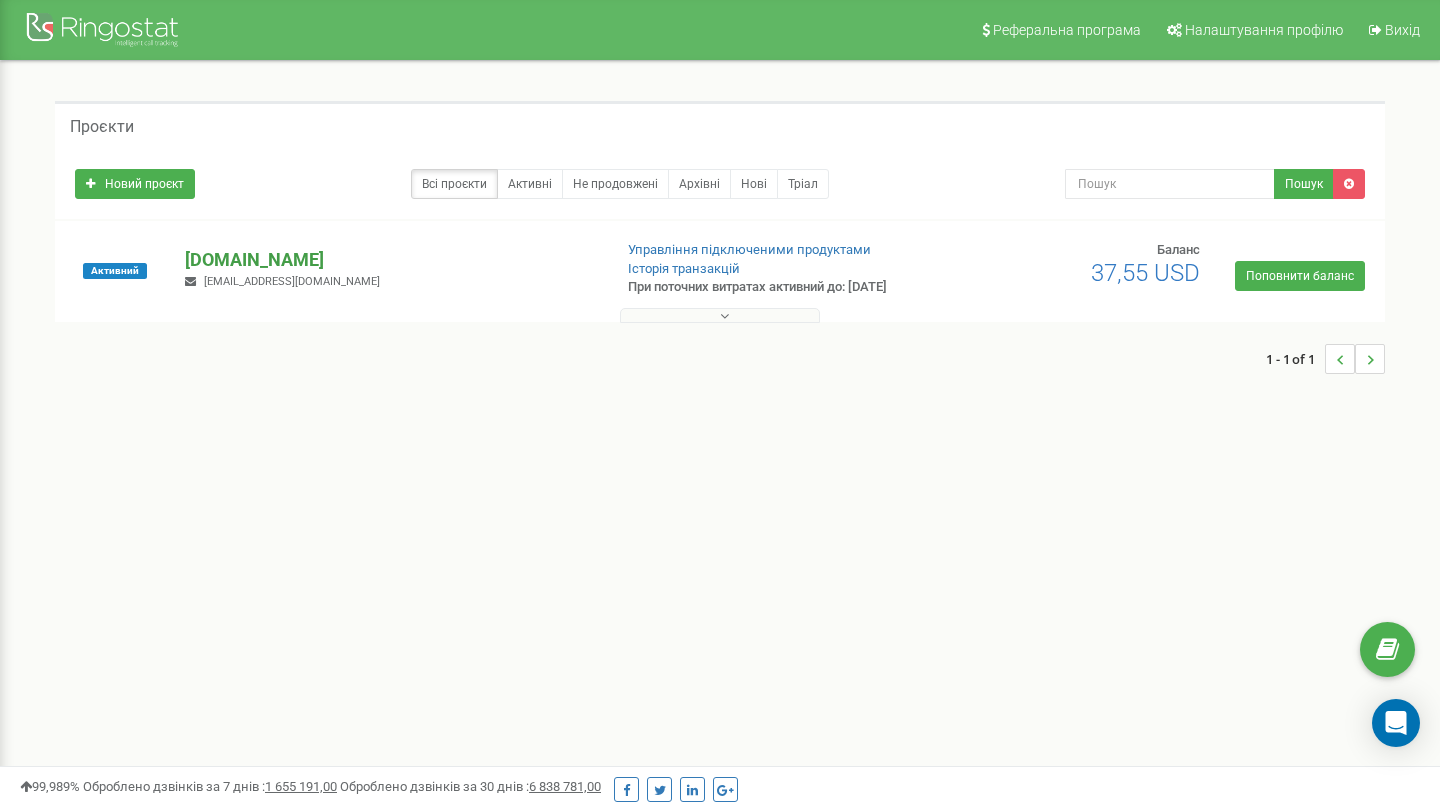 click on "[DOMAIN_NAME]" at bounding box center [390, 260] 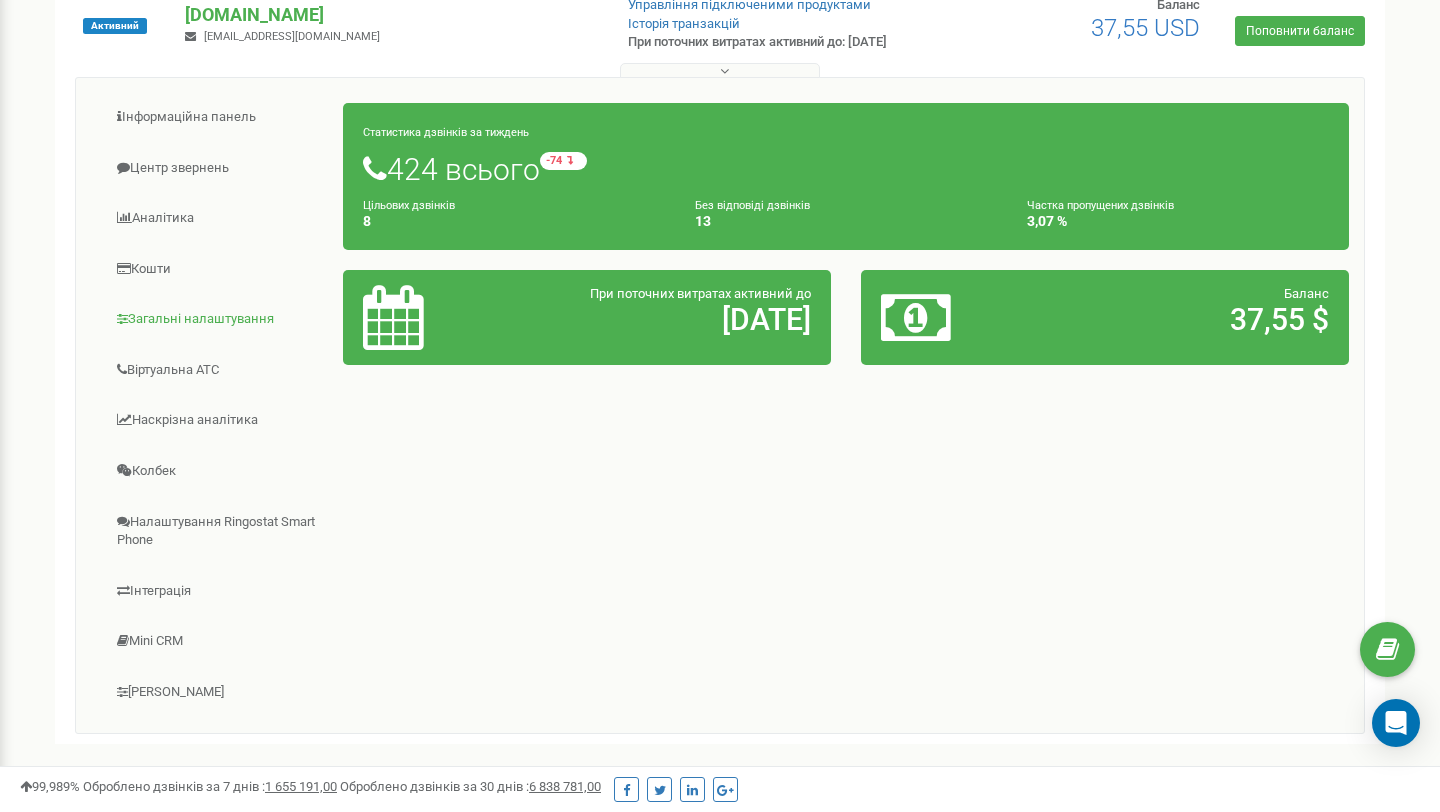 scroll, scrollTop: 229, scrollLeft: 0, axis: vertical 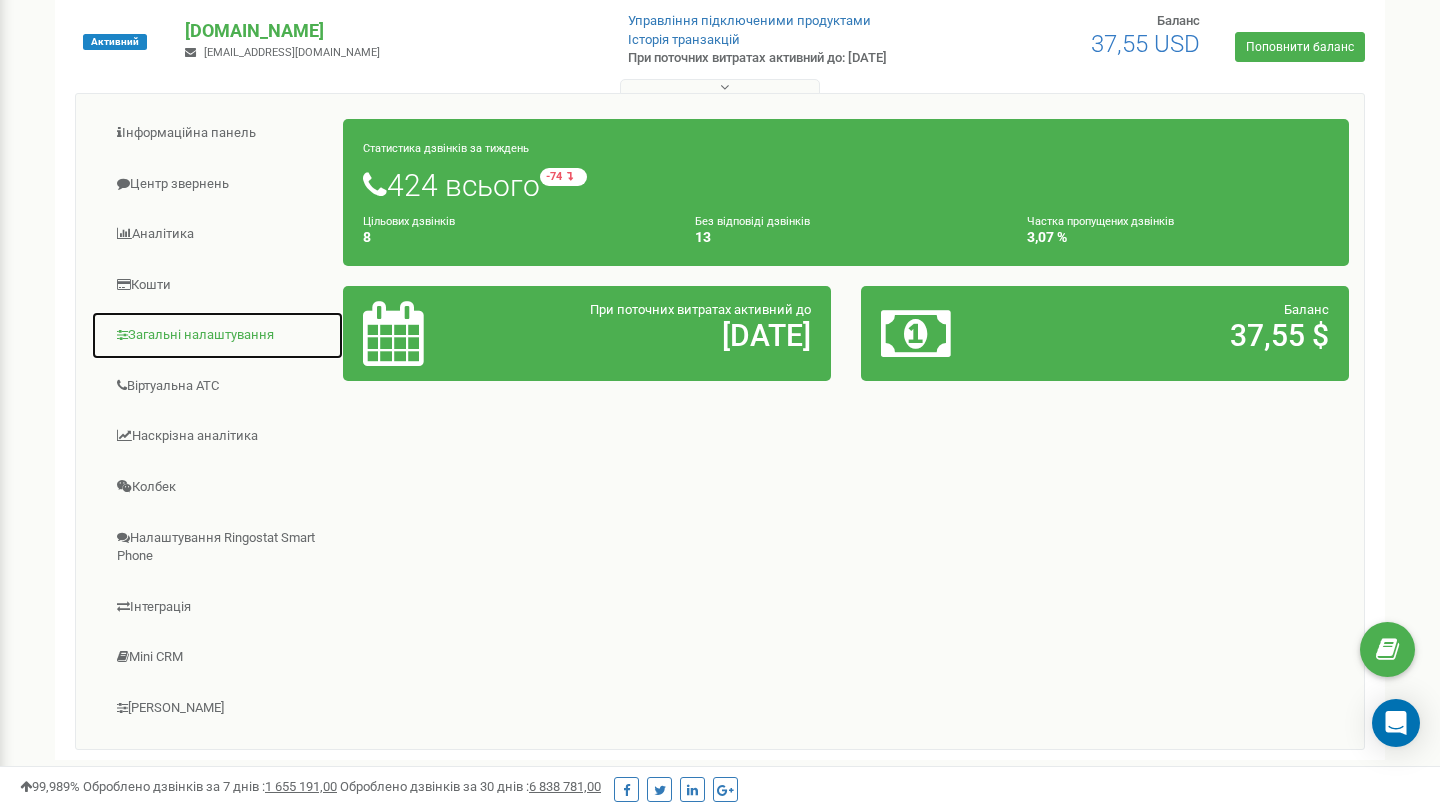 click on "Загальні налаштування" at bounding box center (217, 335) 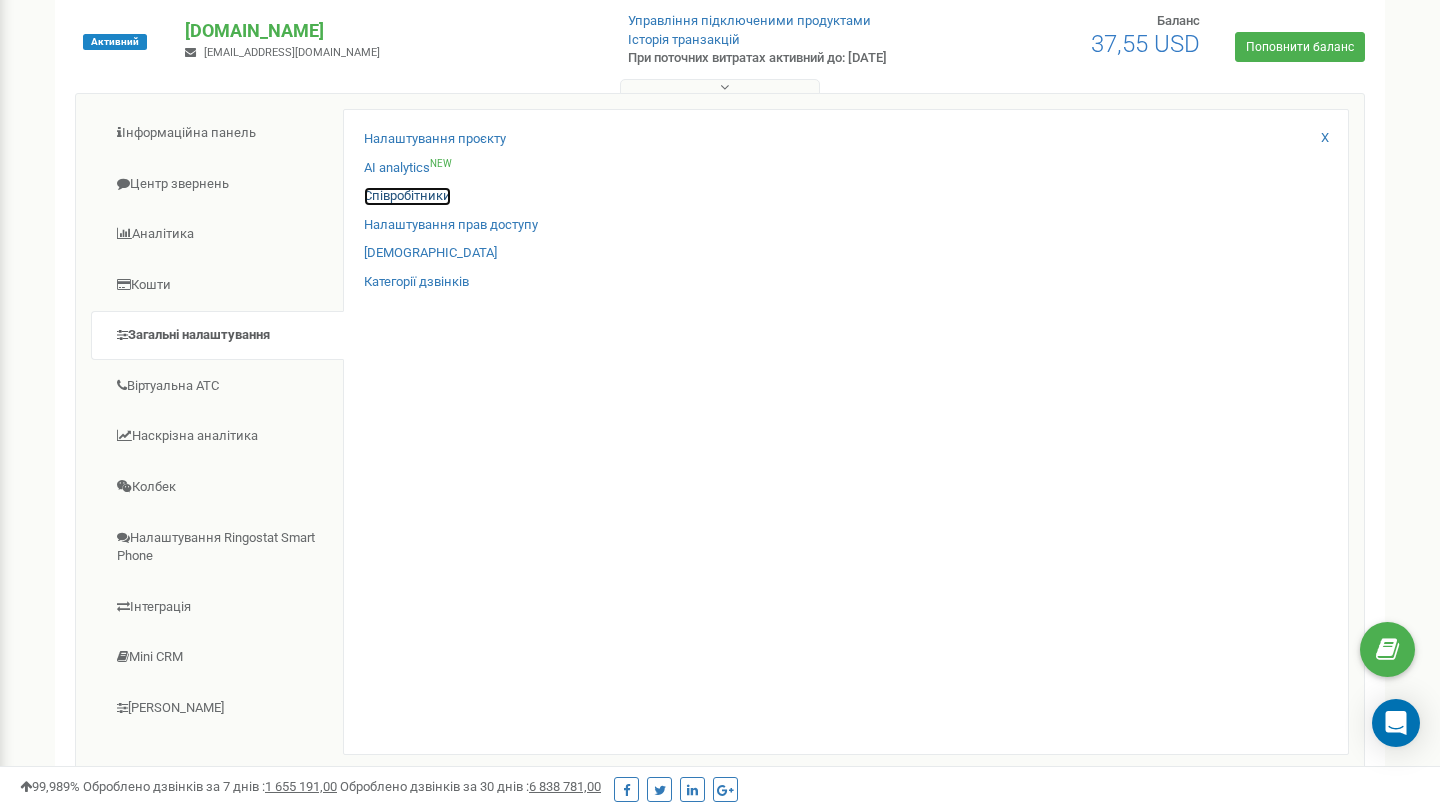click on "Співробітники" at bounding box center (407, 196) 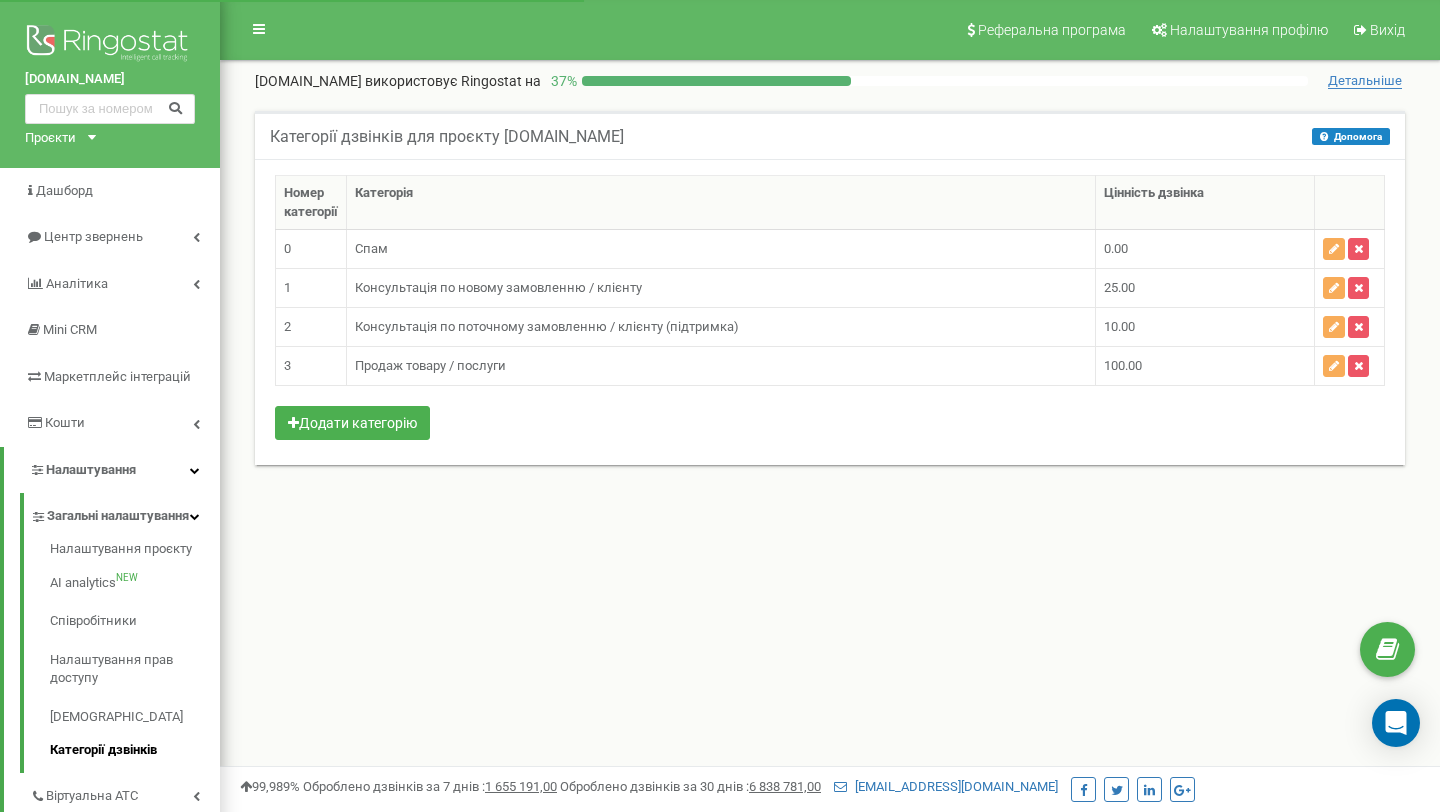scroll, scrollTop: 0, scrollLeft: 0, axis: both 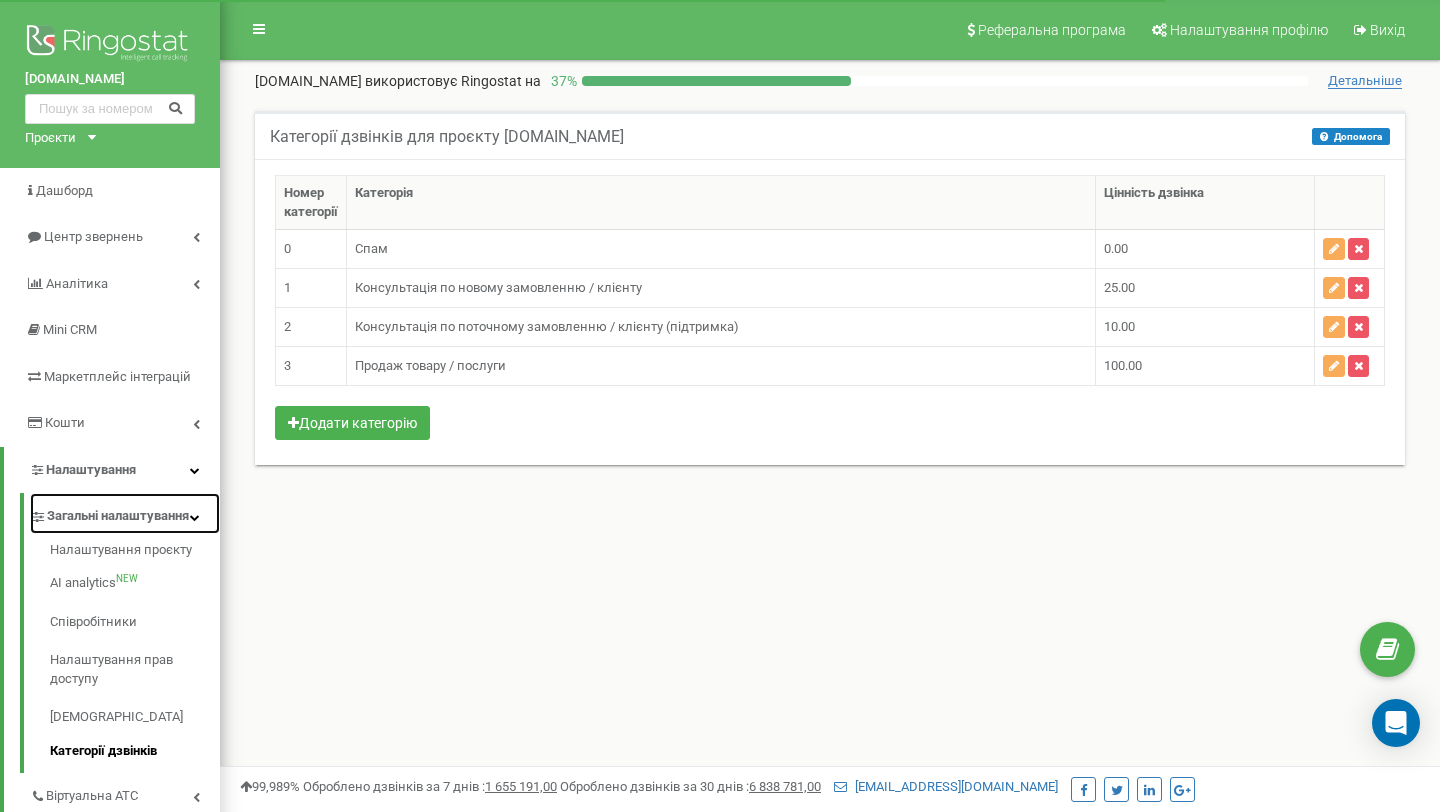 click on "Загальні налаштування" at bounding box center [118, 516] 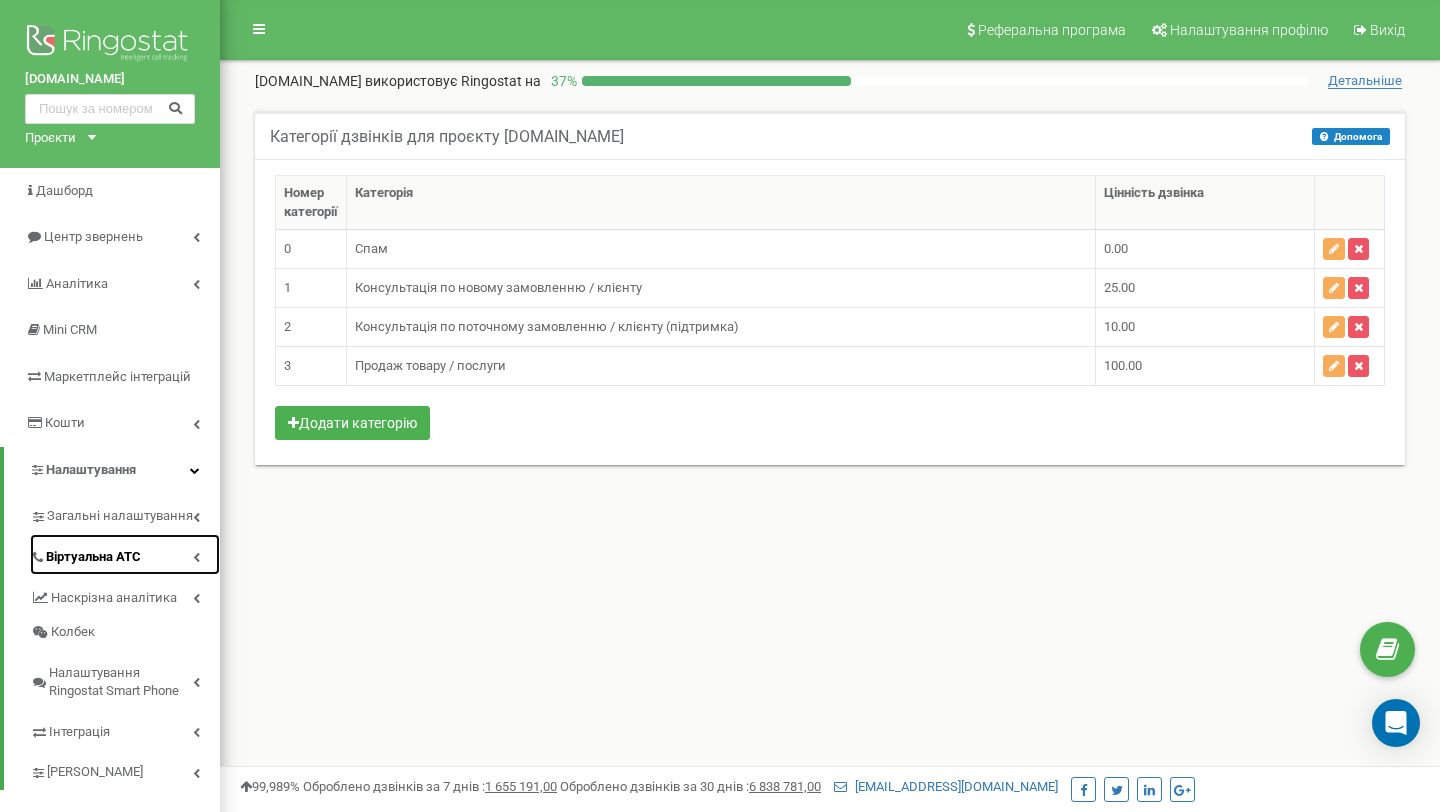 click on "Віртуальна АТС" at bounding box center (93, 557) 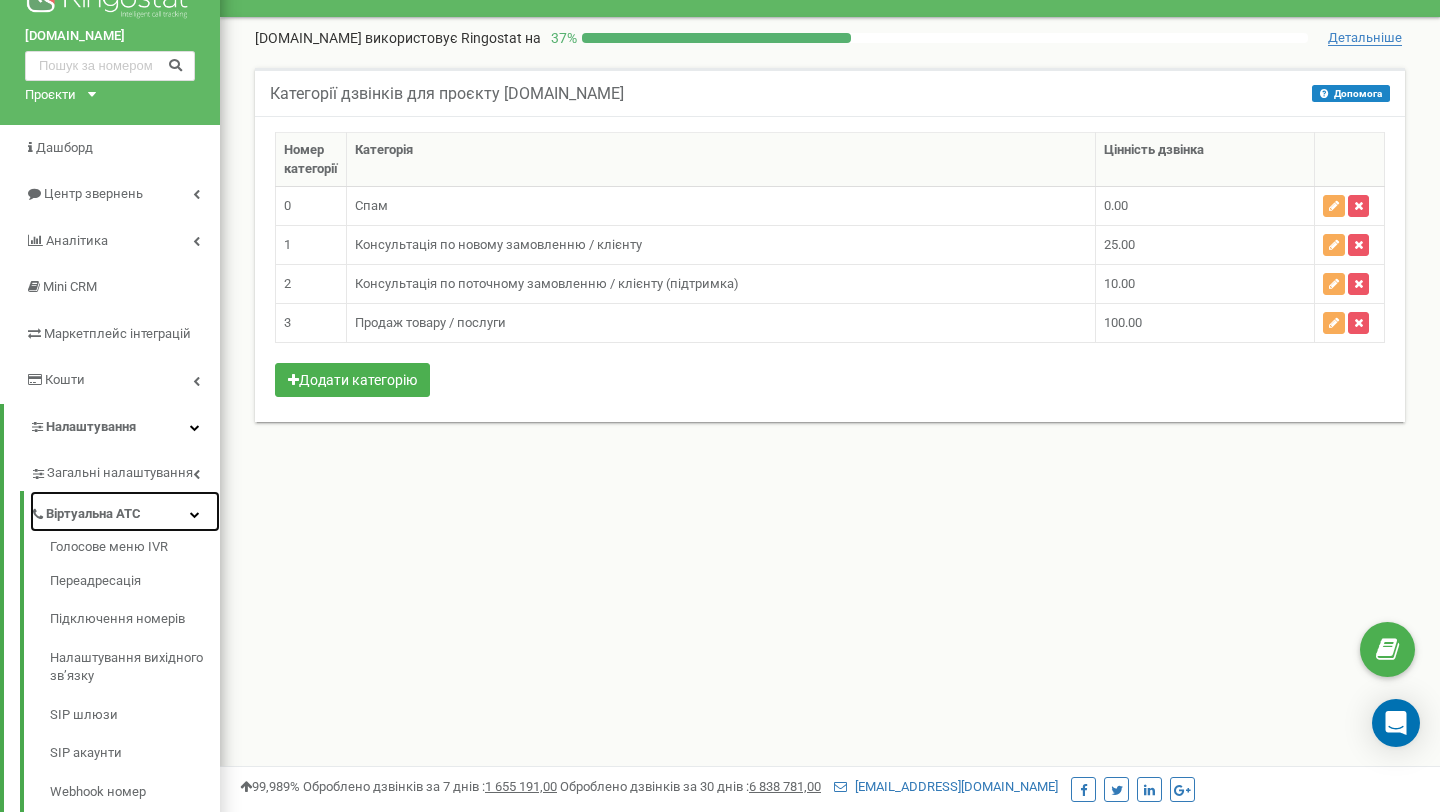 scroll, scrollTop: 42, scrollLeft: 0, axis: vertical 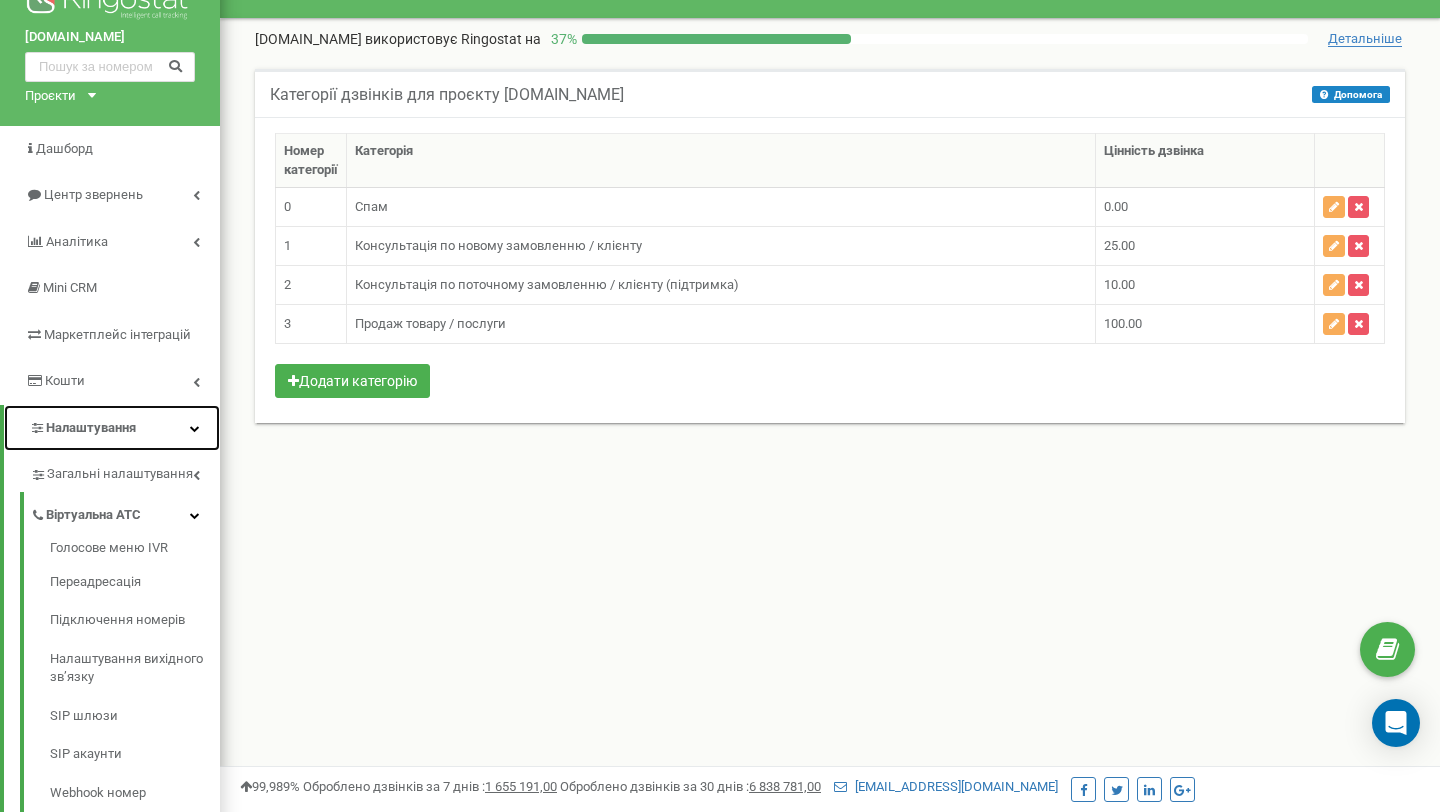 click on "Налаштування" at bounding box center [91, 427] 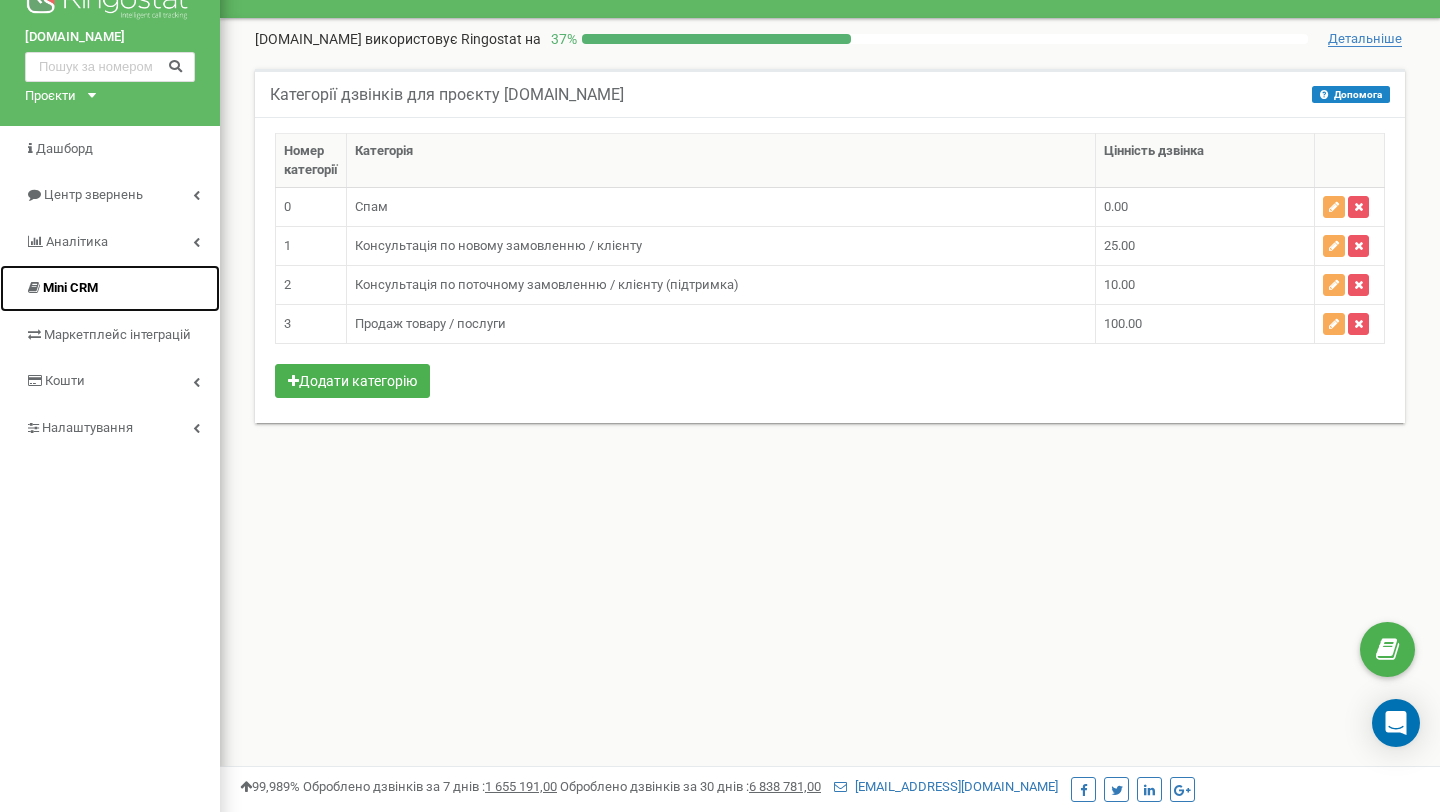 click on "Mini CRM" at bounding box center (110, 288) 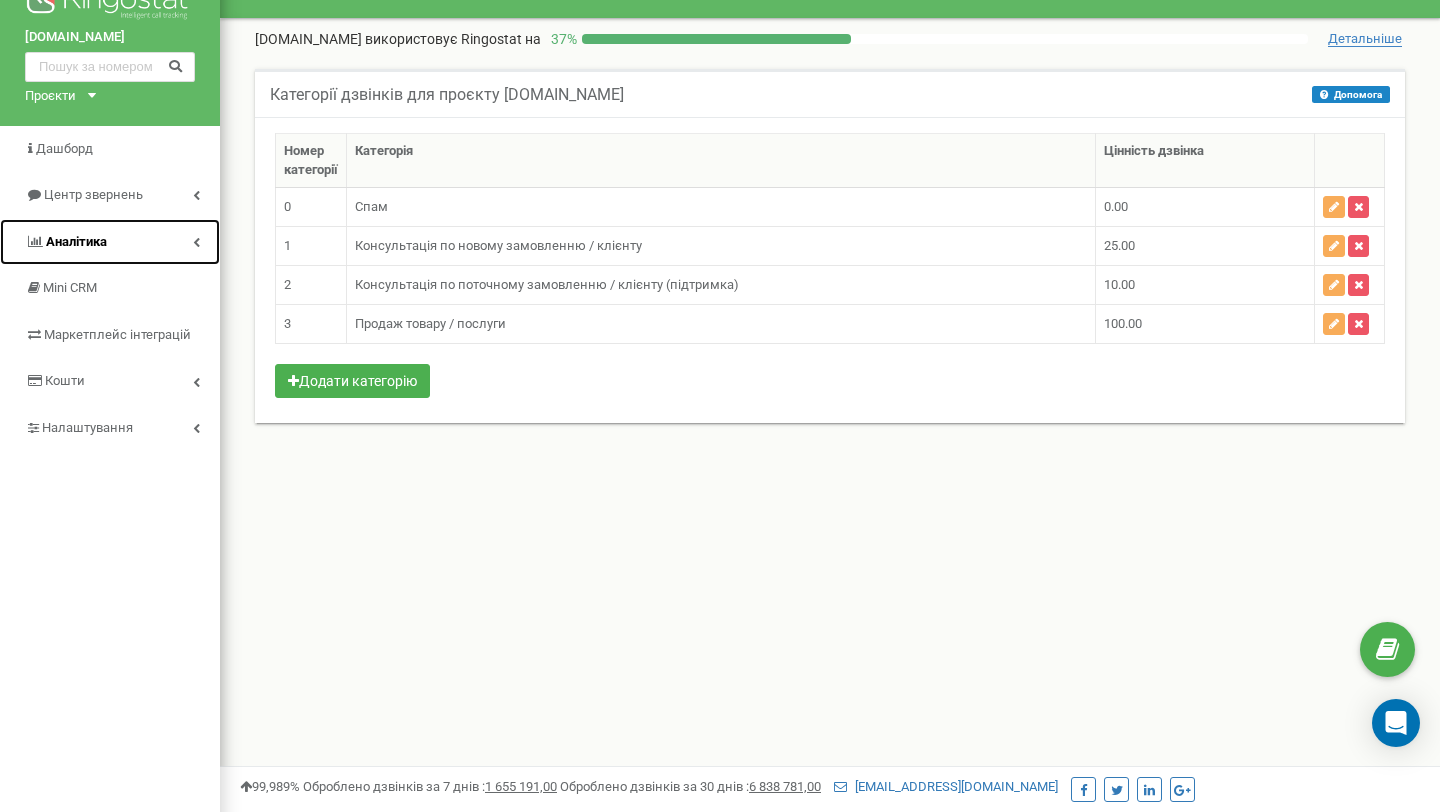 click on "Аналiтика" at bounding box center (110, 242) 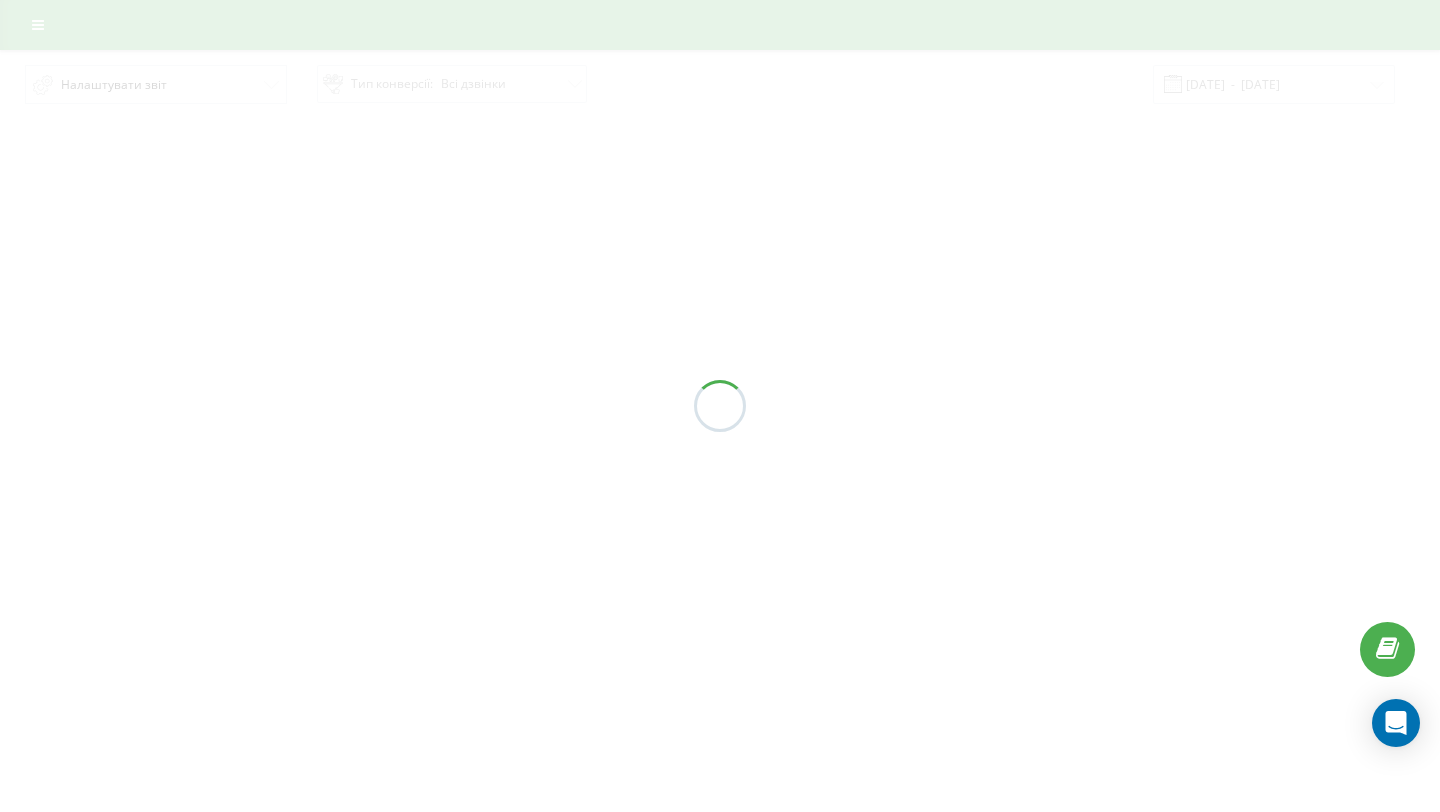 scroll, scrollTop: 0, scrollLeft: 0, axis: both 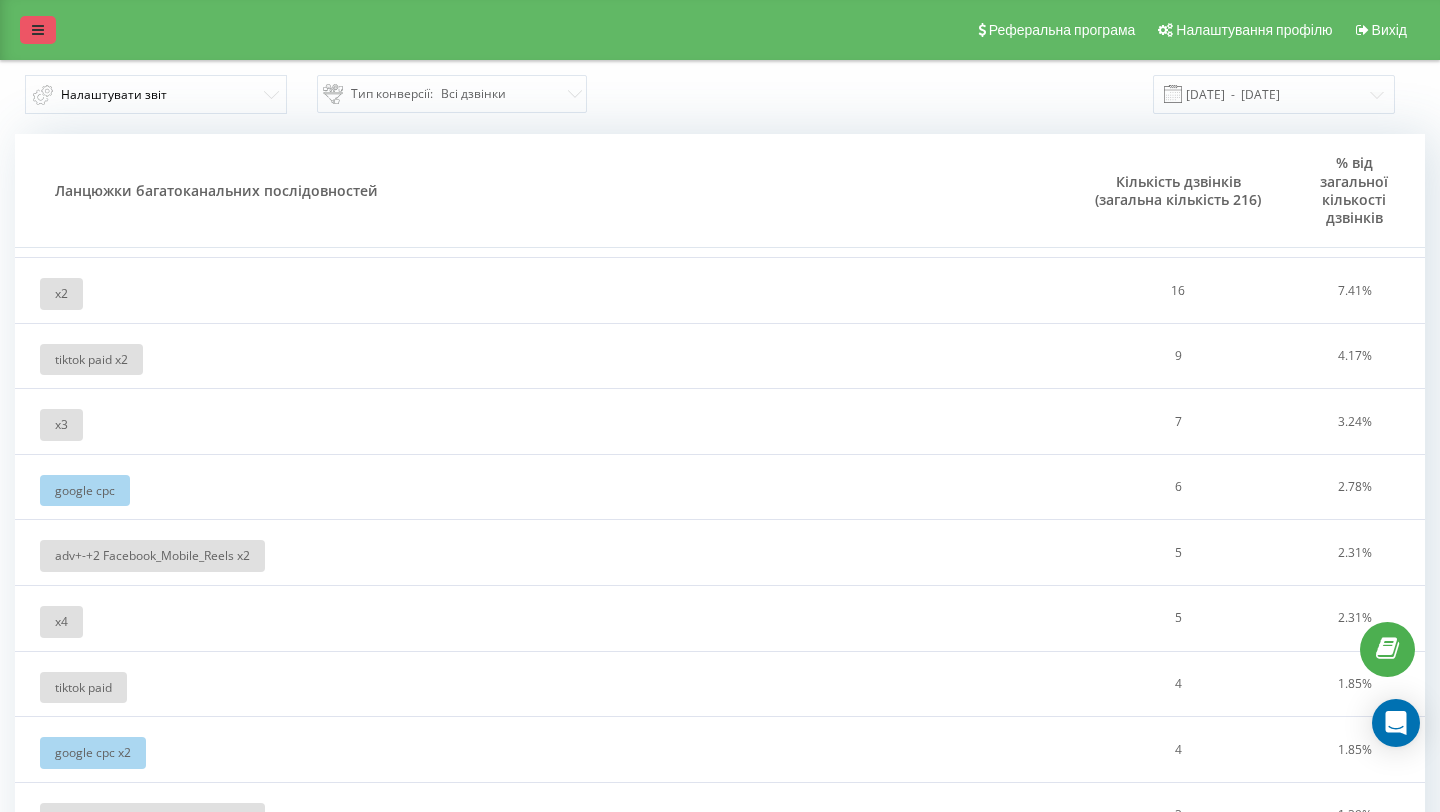 click at bounding box center (38, 30) 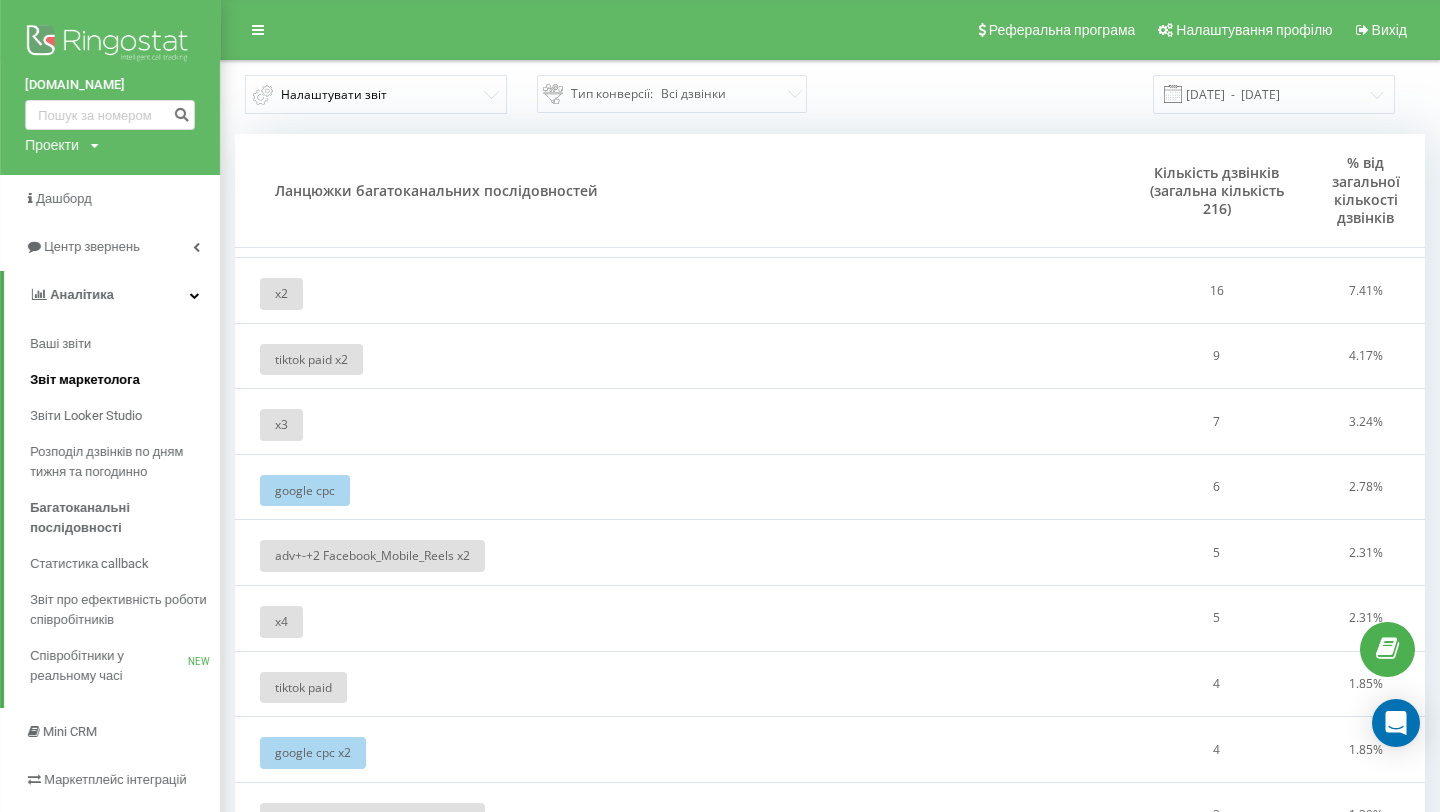 click on "Звіт маркетолога" at bounding box center [85, 380] 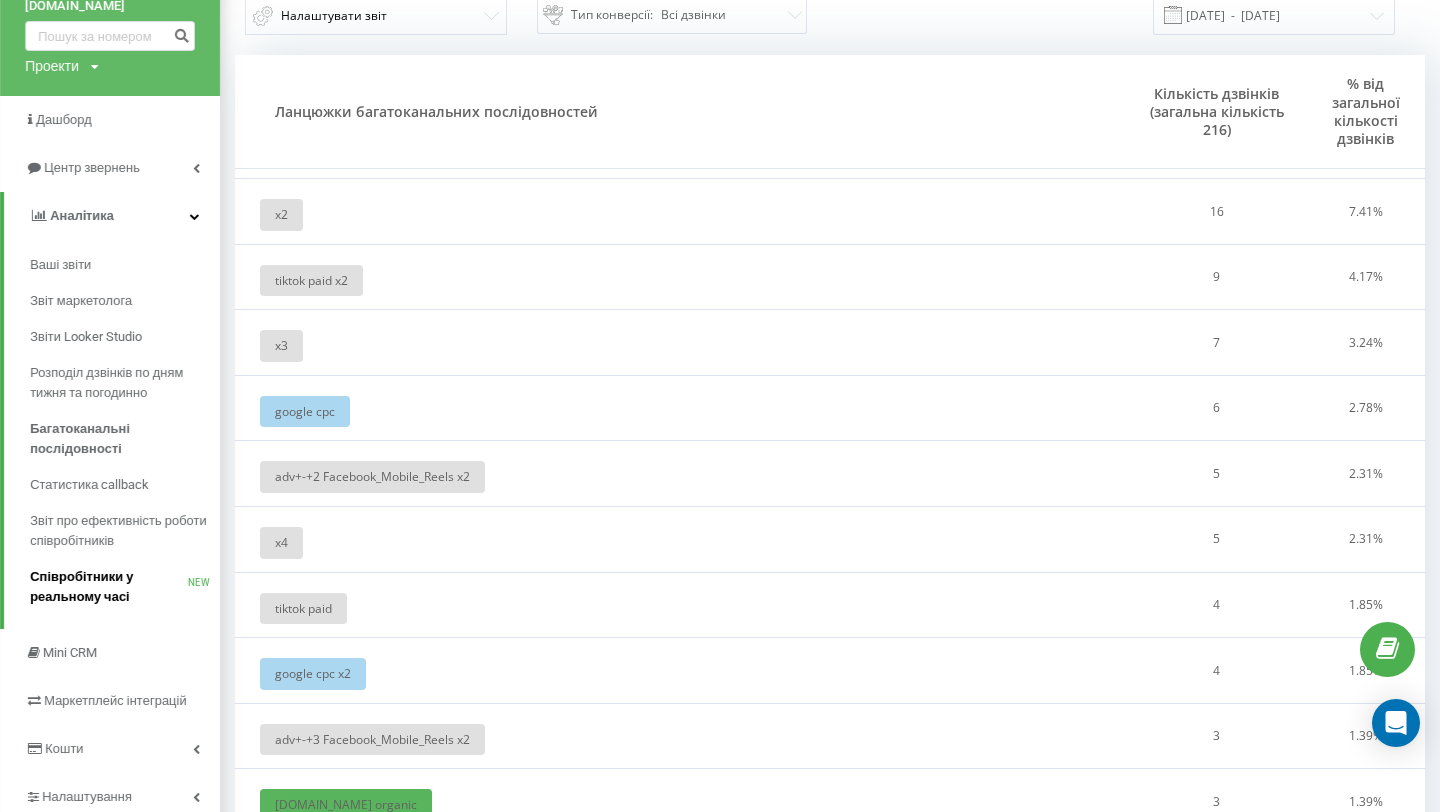scroll, scrollTop: 89, scrollLeft: 0, axis: vertical 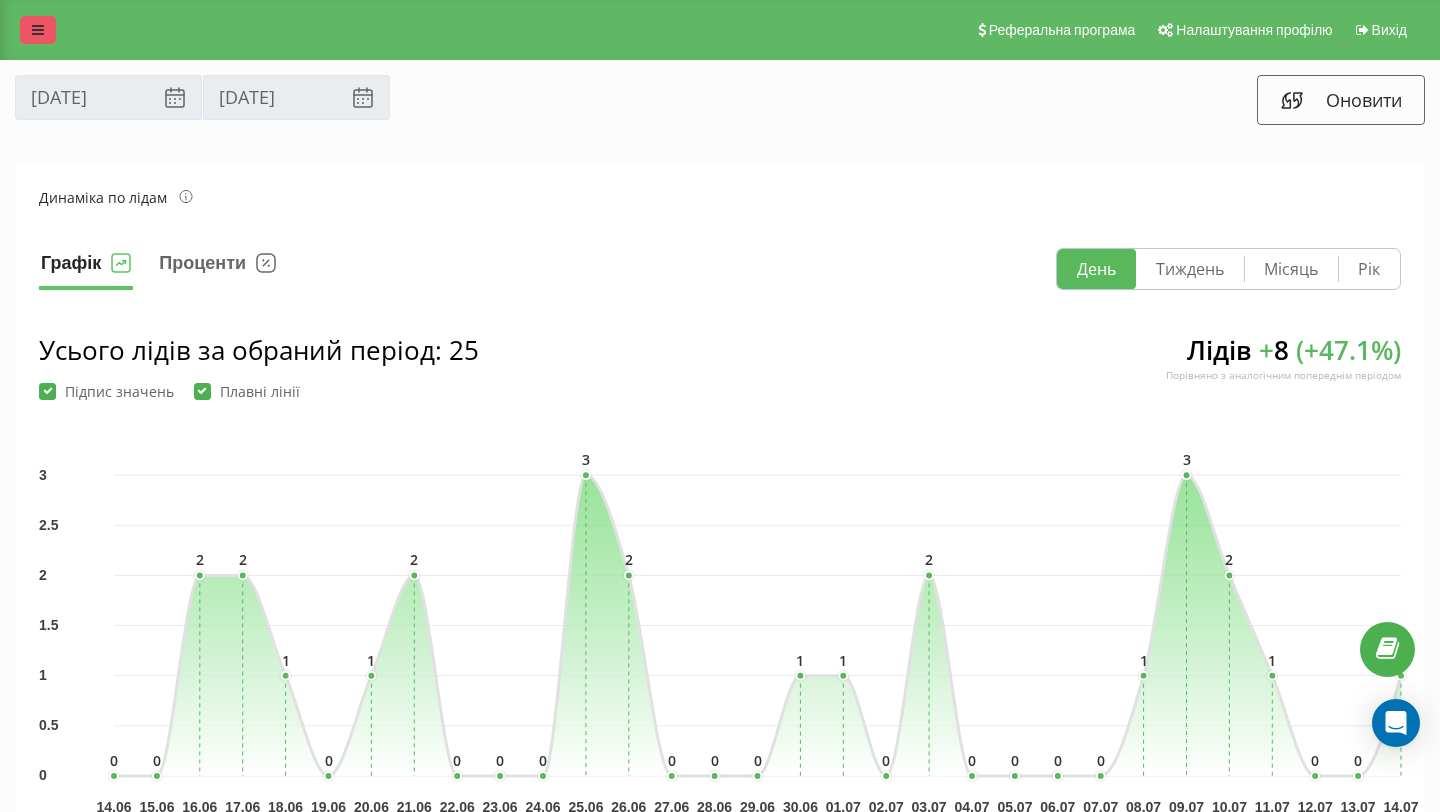 click at bounding box center (38, 30) 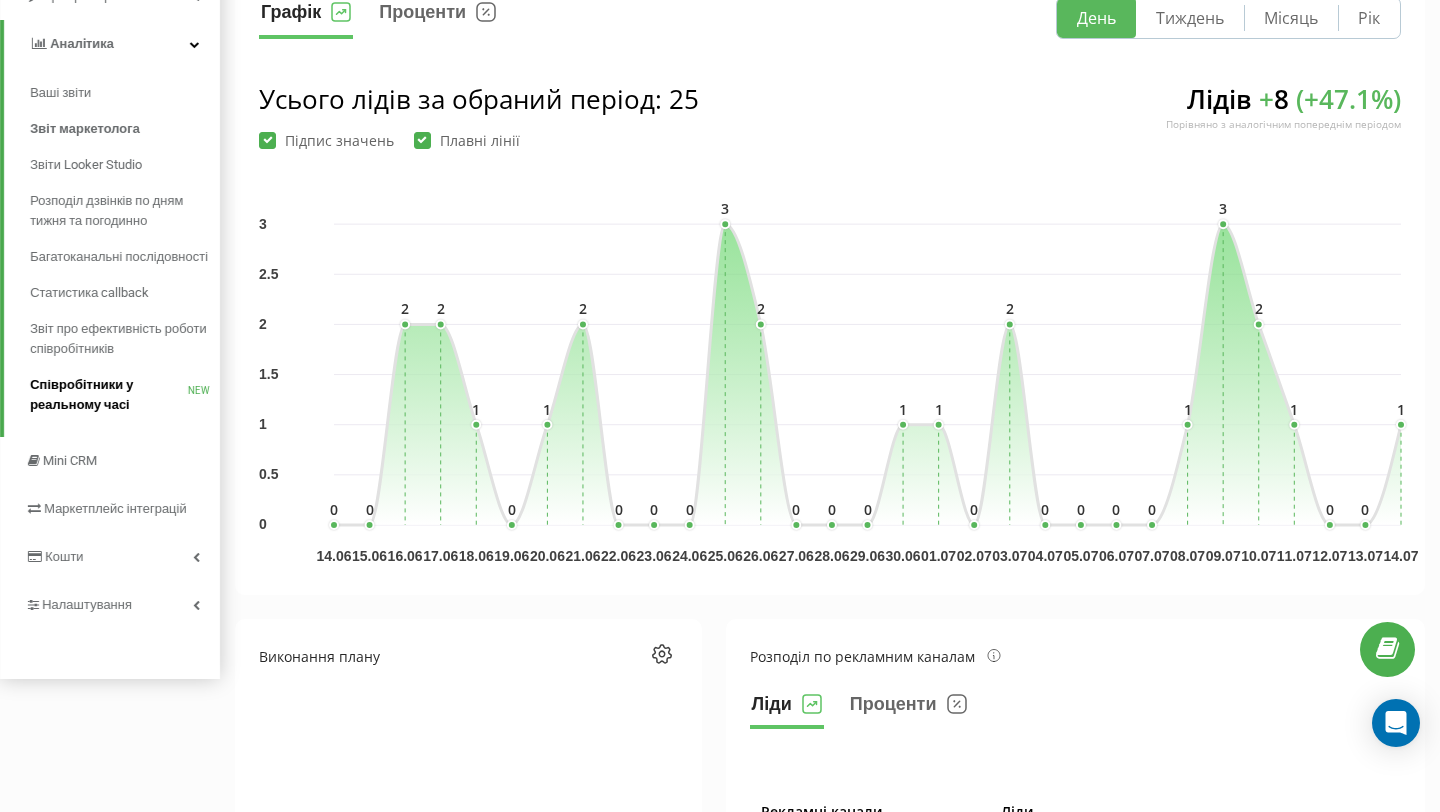 scroll, scrollTop: 252, scrollLeft: 0, axis: vertical 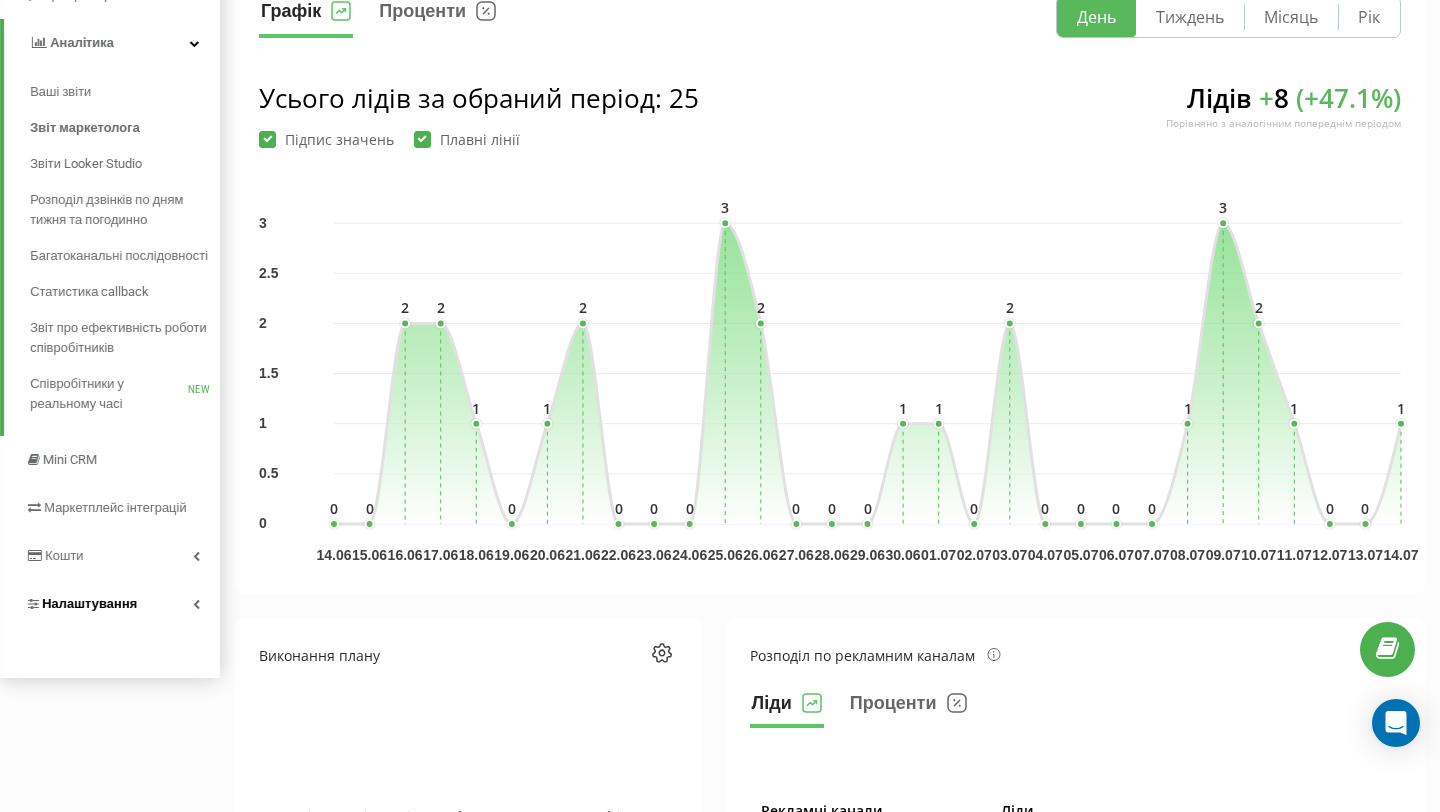 click on "Налаштування" at bounding box center [110, 604] 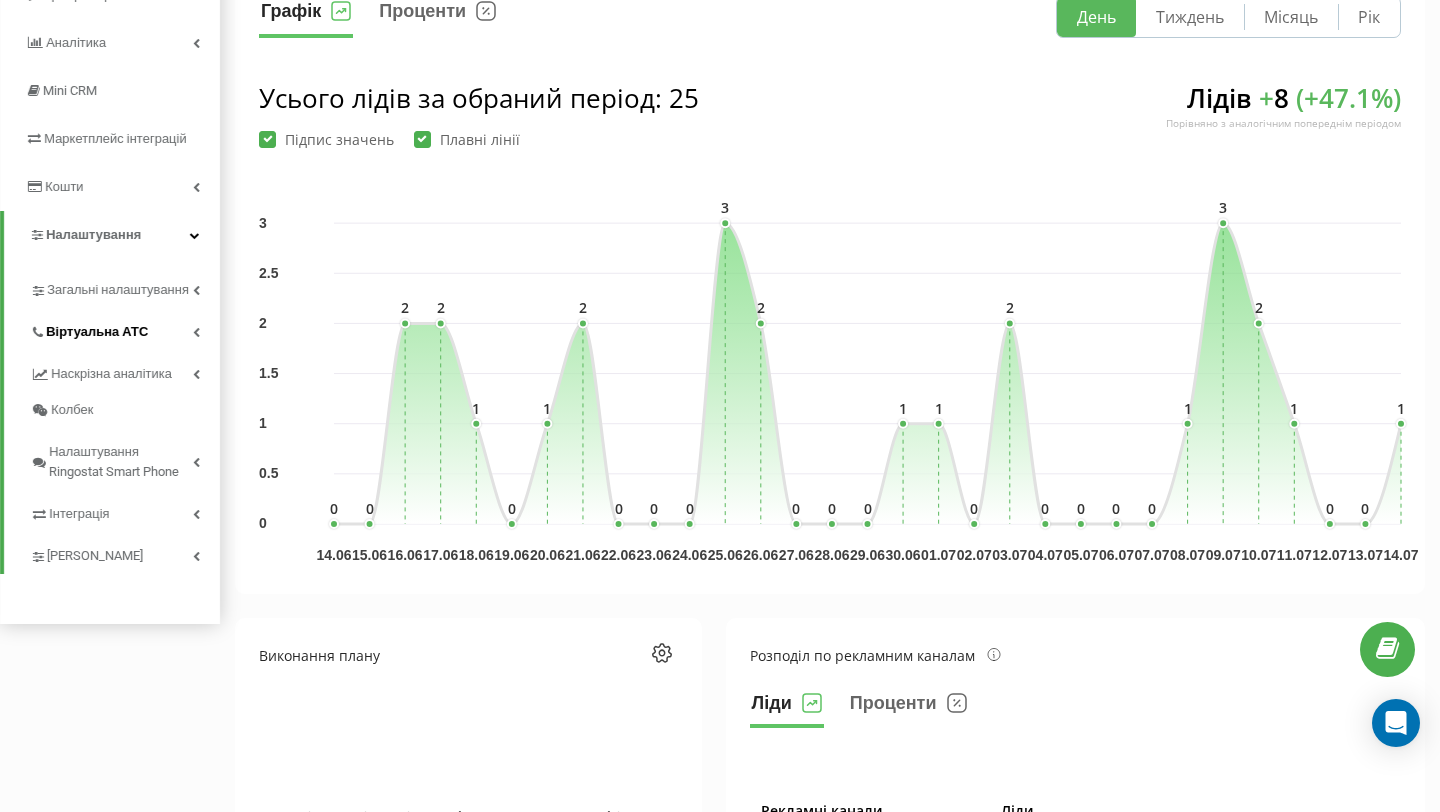 click on "Віртуальна АТС" at bounding box center (125, 329) 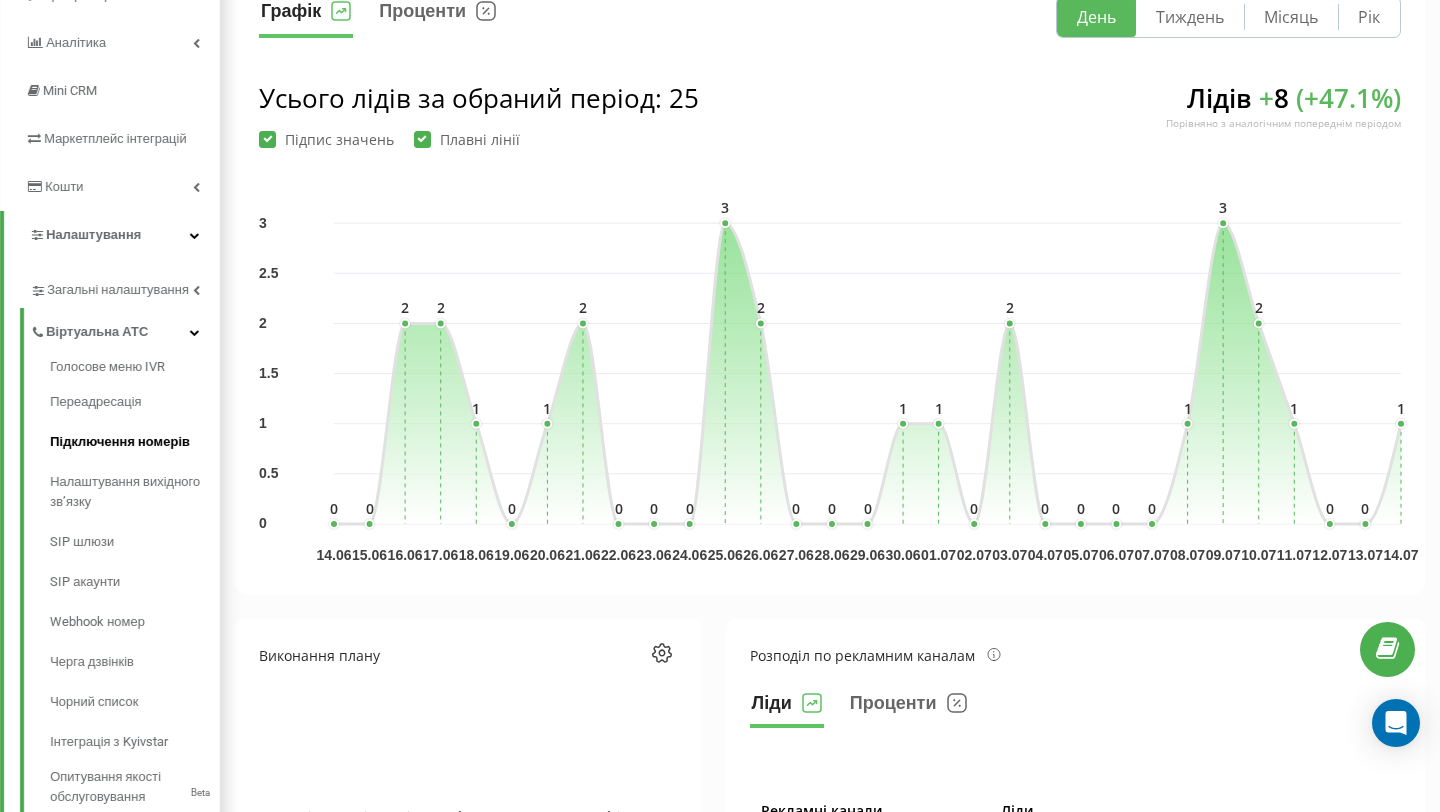 click on "Підключення номерів" at bounding box center (135, 442) 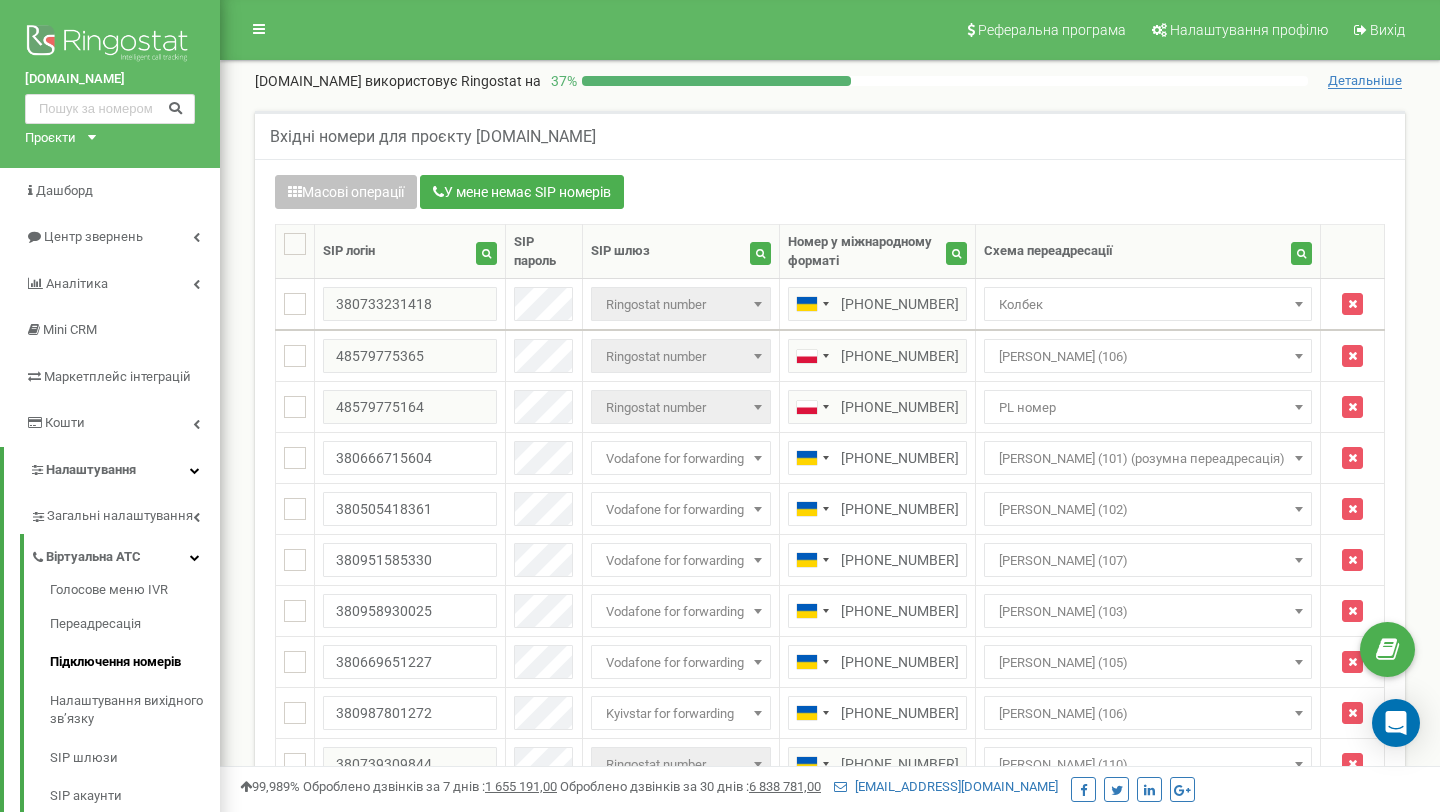 scroll, scrollTop: 222, scrollLeft: 0, axis: vertical 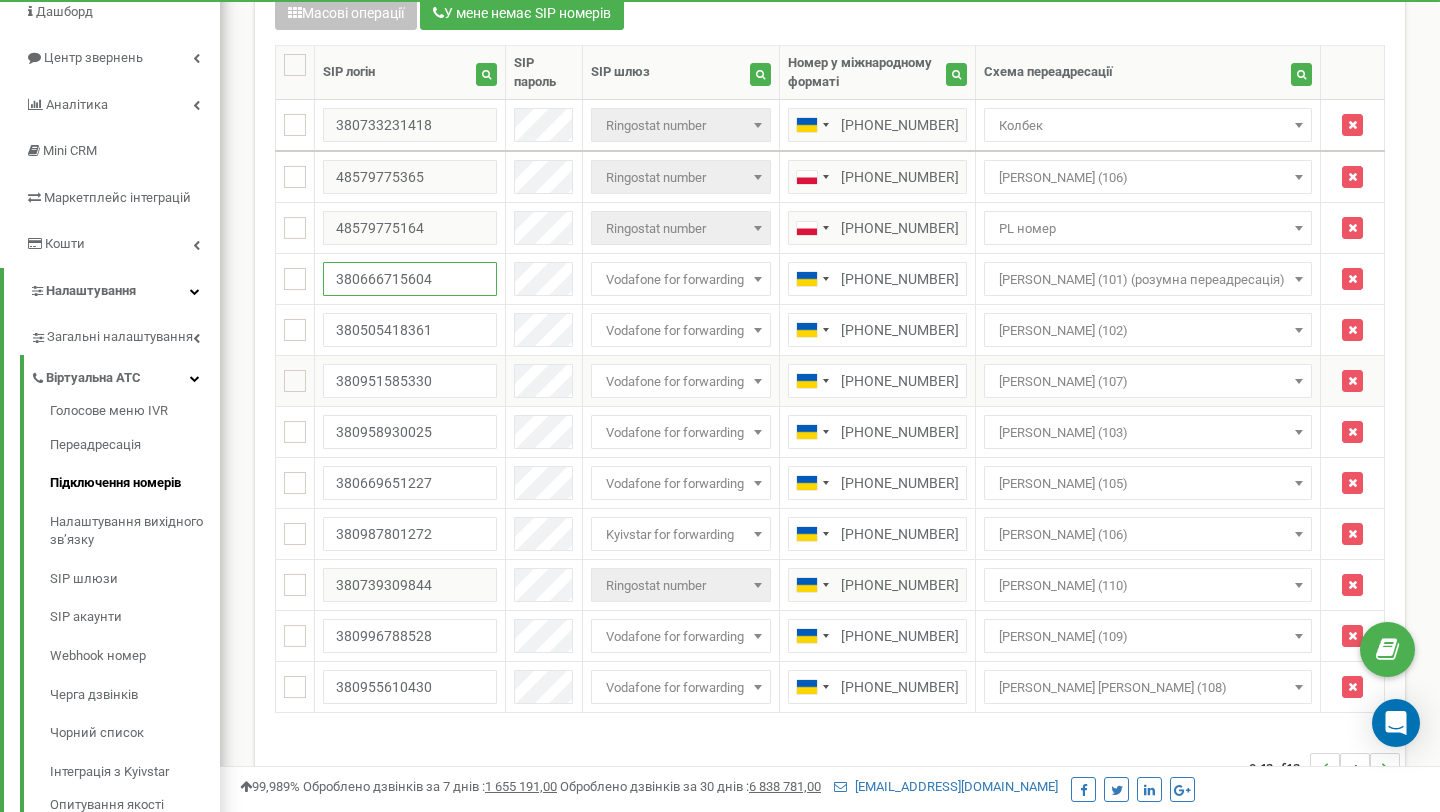 drag, startPoint x: 329, startPoint y: 300, endPoint x: 461, endPoint y: 381, distance: 154.87091 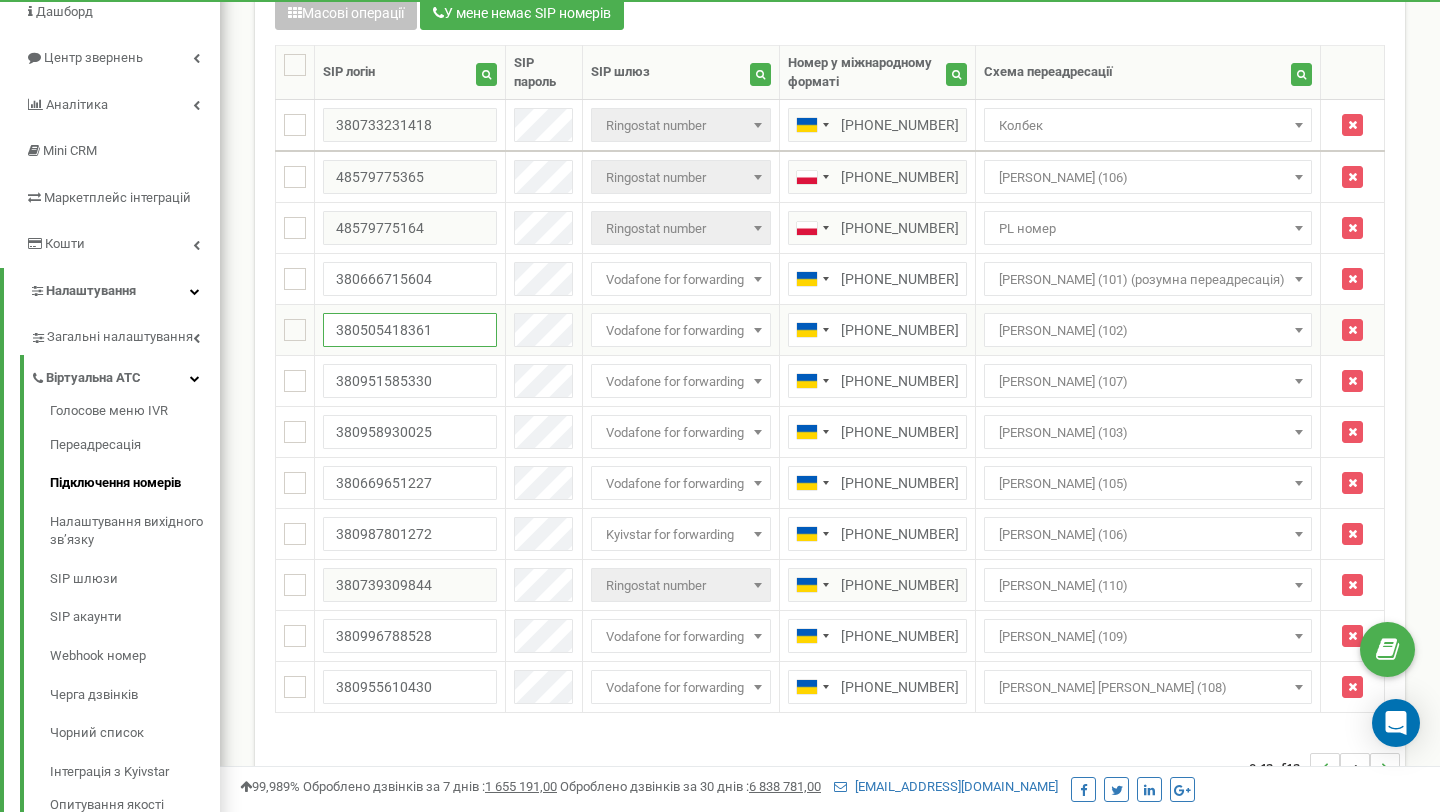 drag, startPoint x: 334, startPoint y: 340, endPoint x: 460, endPoint y: 344, distance: 126.06348 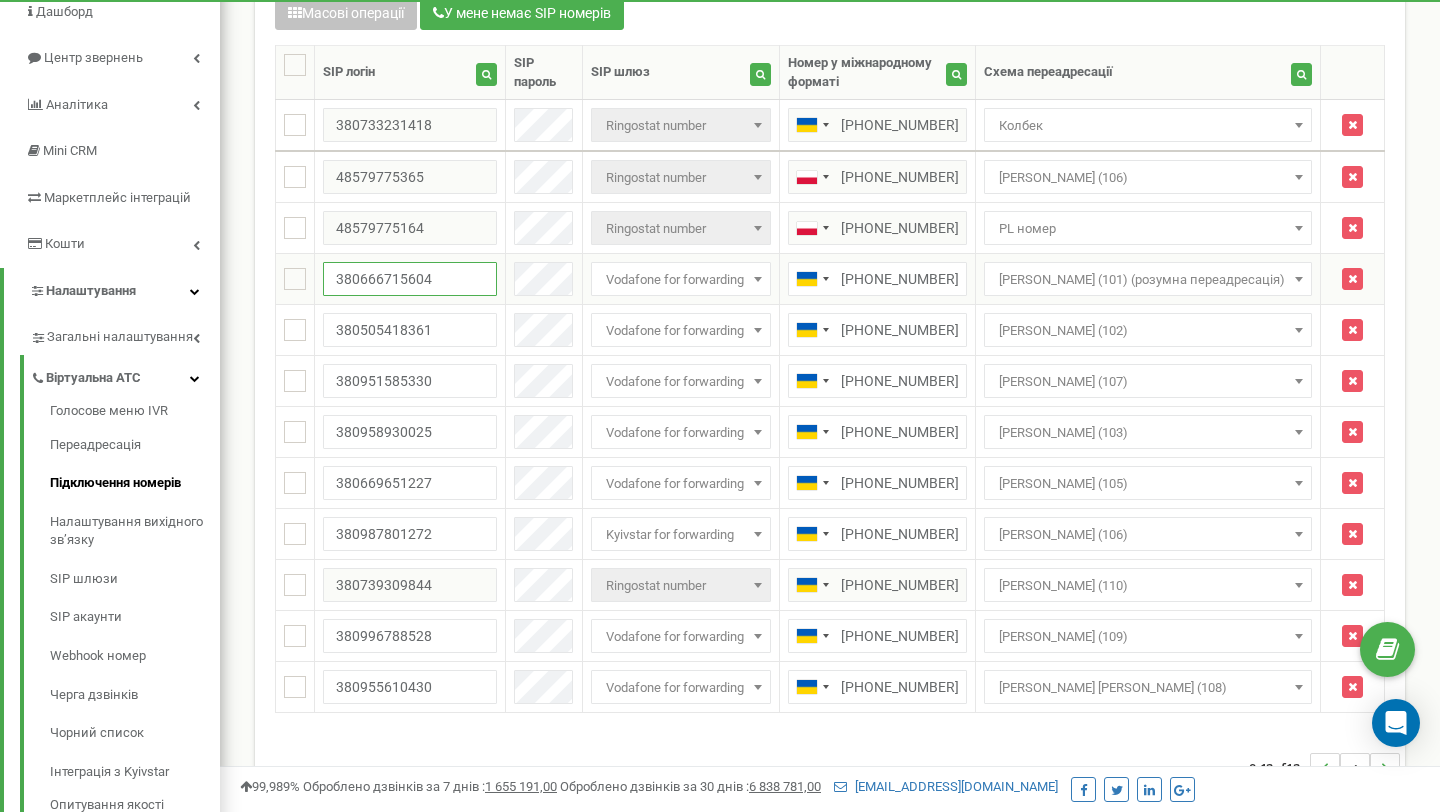 drag, startPoint x: 333, startPoint y: 295, endPoint x: 429, endPoint y: 297, distance: 96.02083 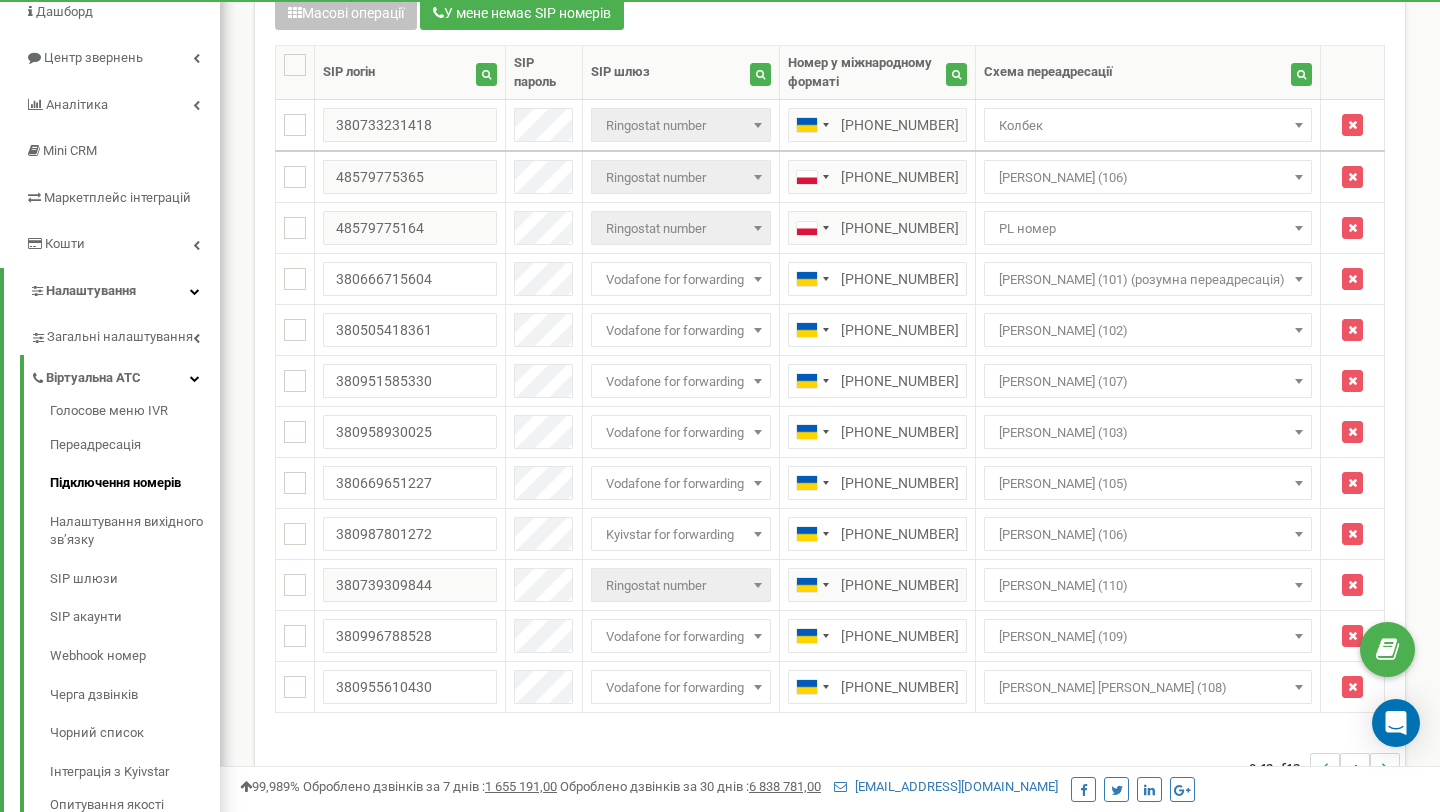 click on "Масові операції
У мене немає SIP номерів
Налаштування
Виберіть налаштування для редагування
Схема переадресації
SIP шлюз
Виберіть налаштування для редагування
Нове значення
Не призначено
Колтрекінг
Колбек
Катерина Гоменюк (101)
Марія Івасюк (102)" at bounding box center (830, 419) 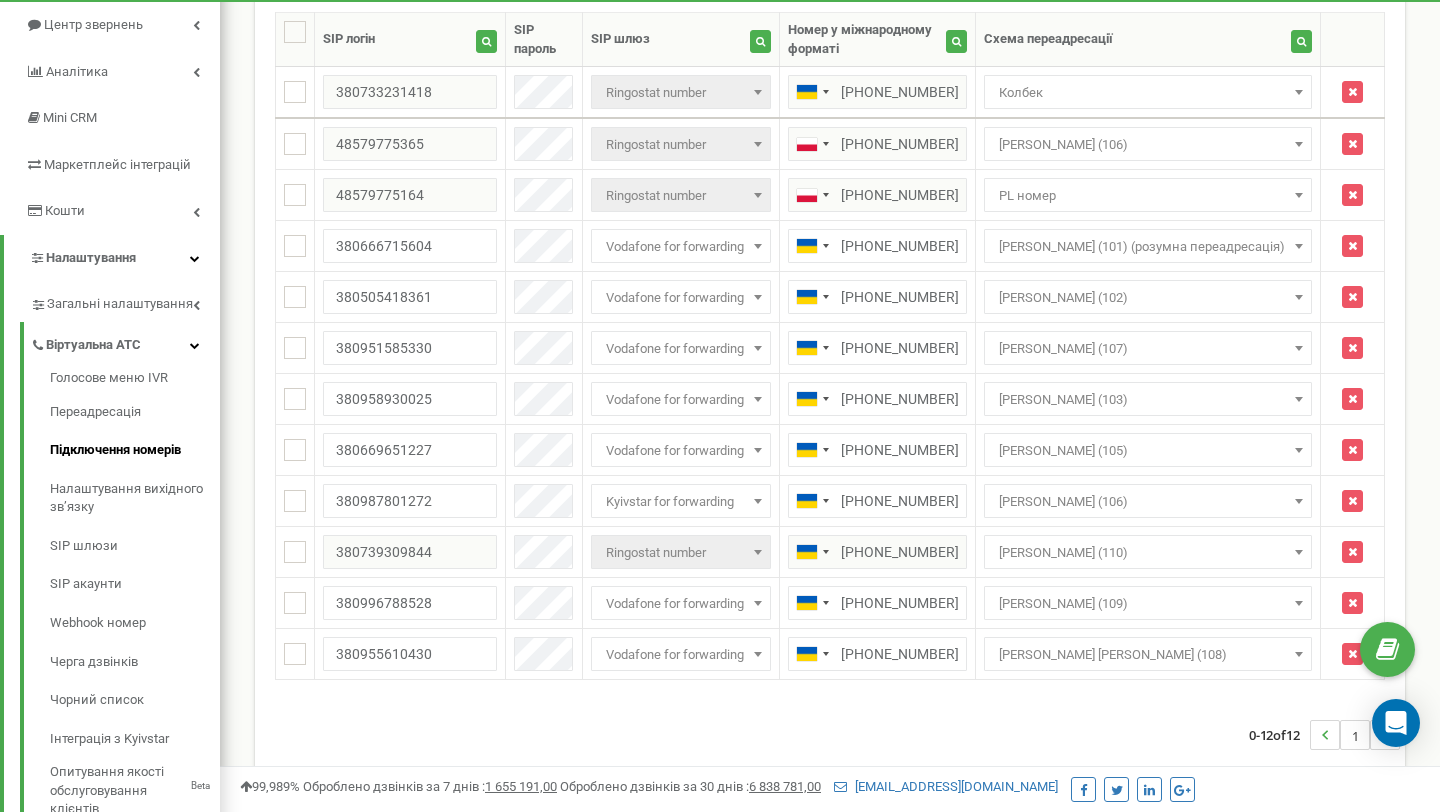 scroll, scrollTop: 213, scrollLeft: 0, axis: vertical 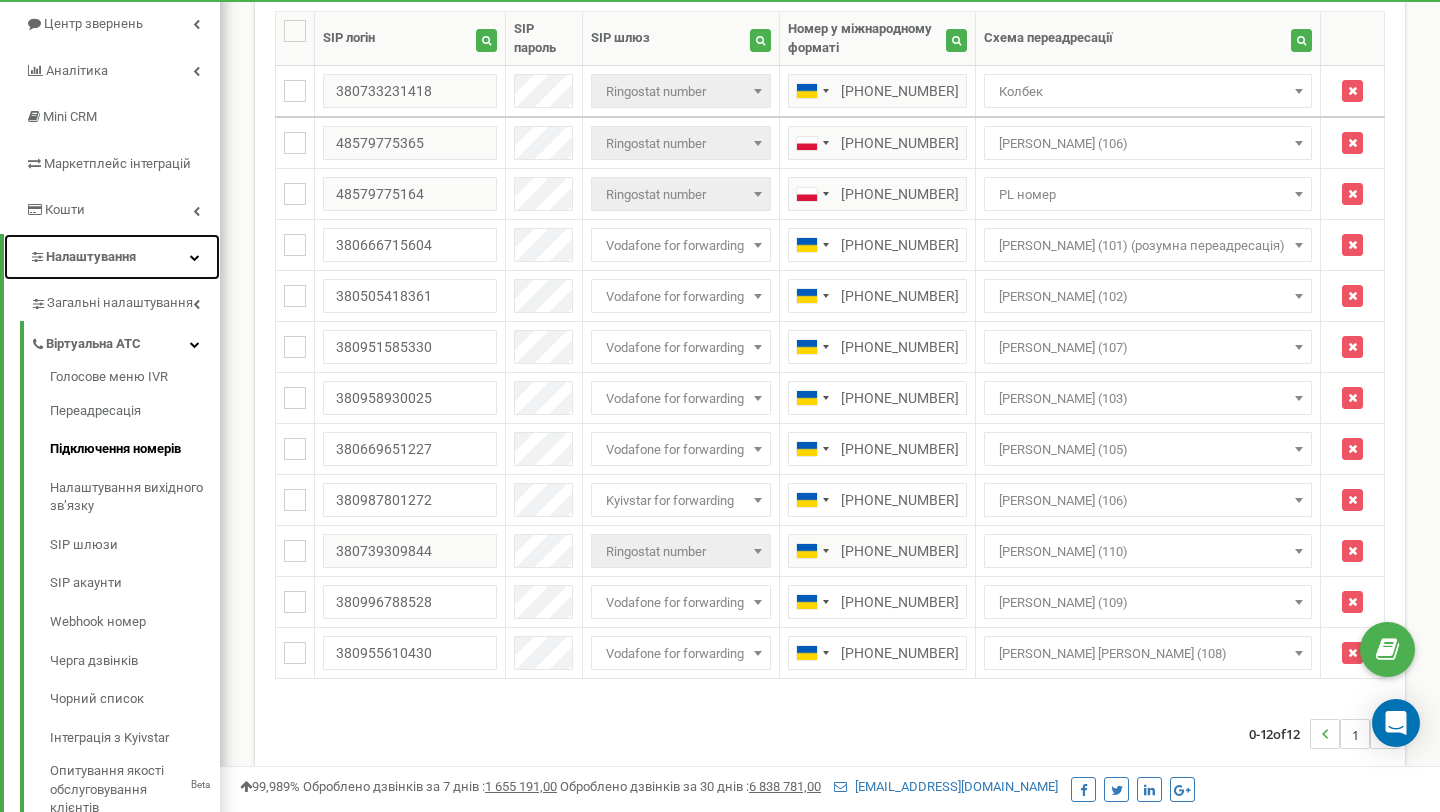 click on "Налаштування" at bounding box center (91, 256) 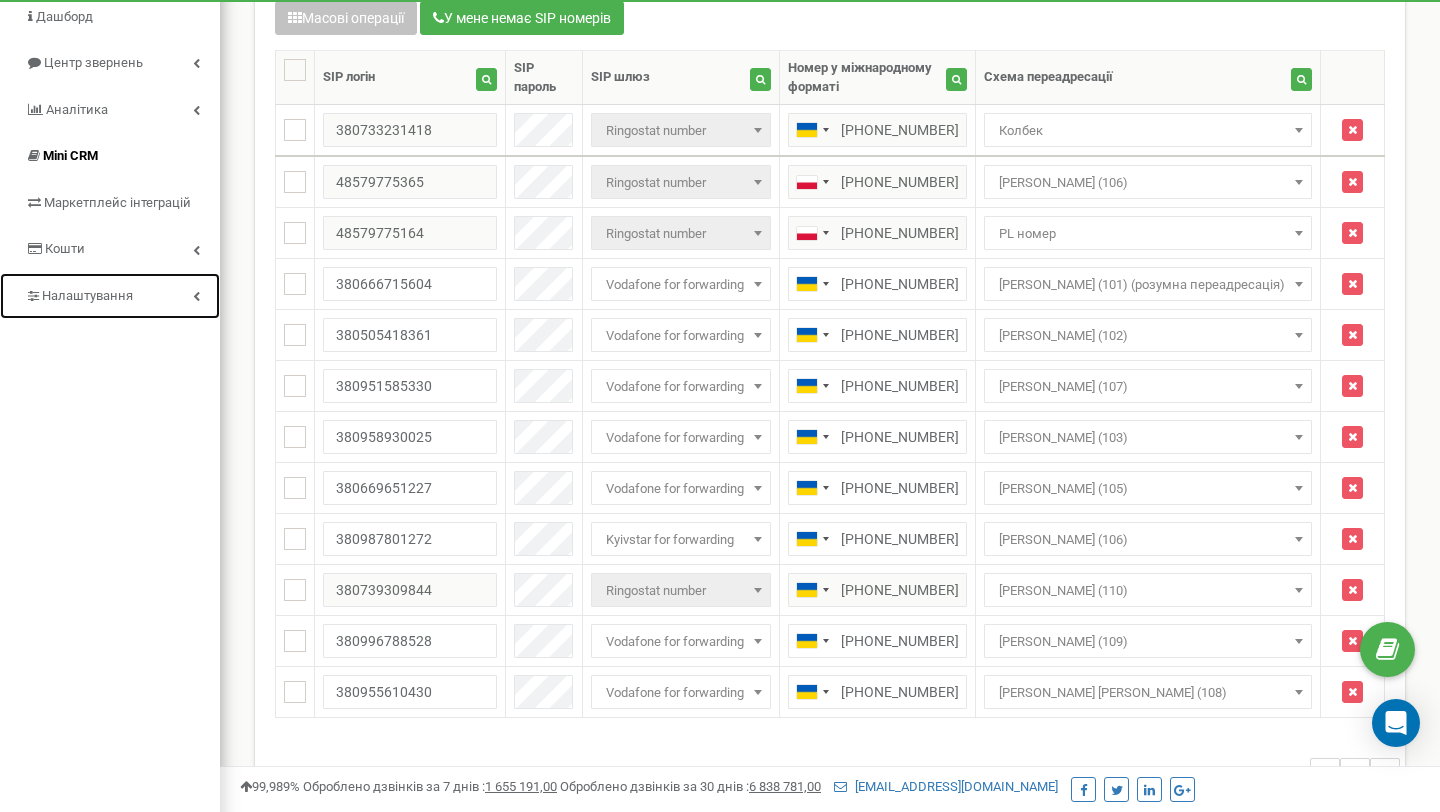 scroll, scrollTop: 168, scrollLeft: 0, axis: vertical 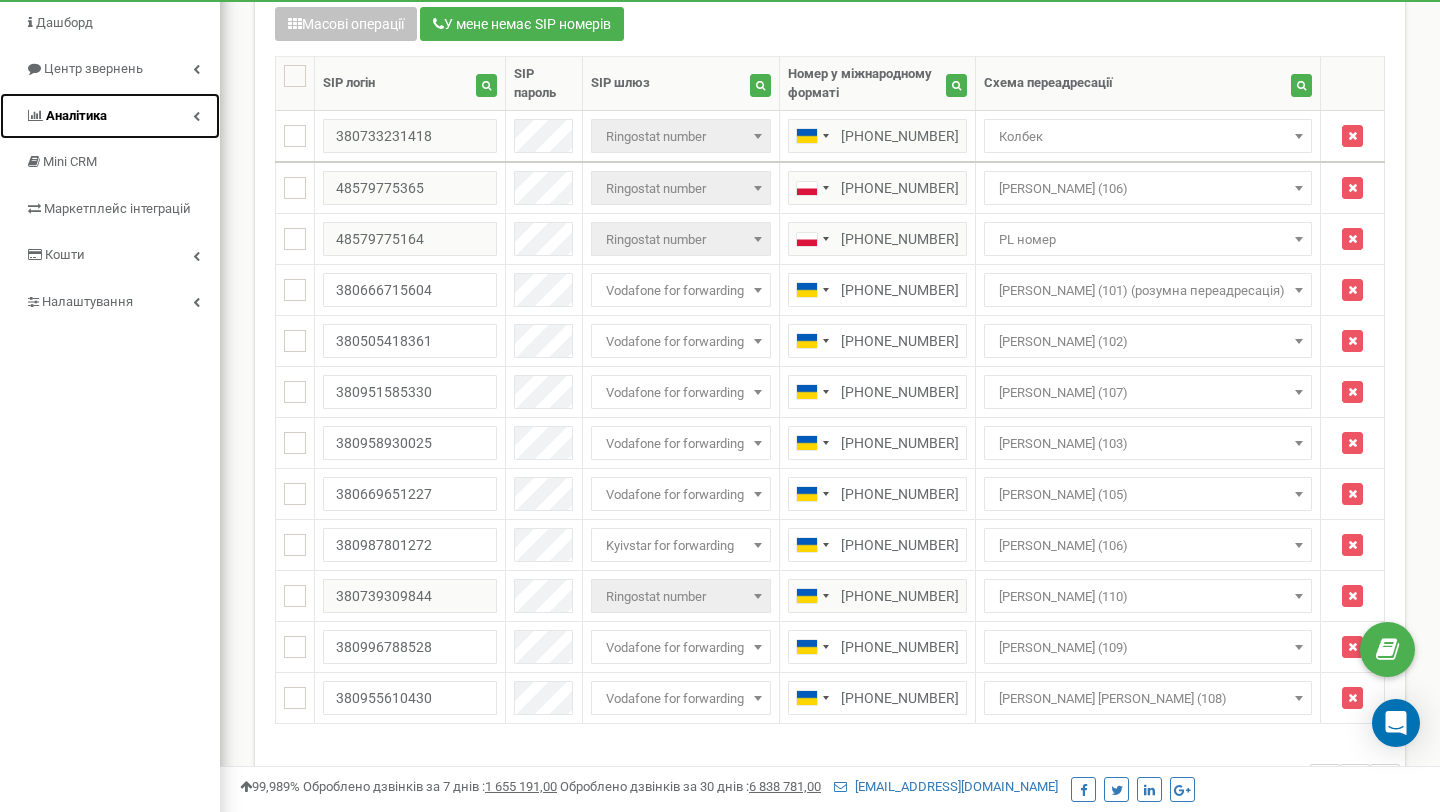 click on "Аналiтика" at bounding box center (110, 116) 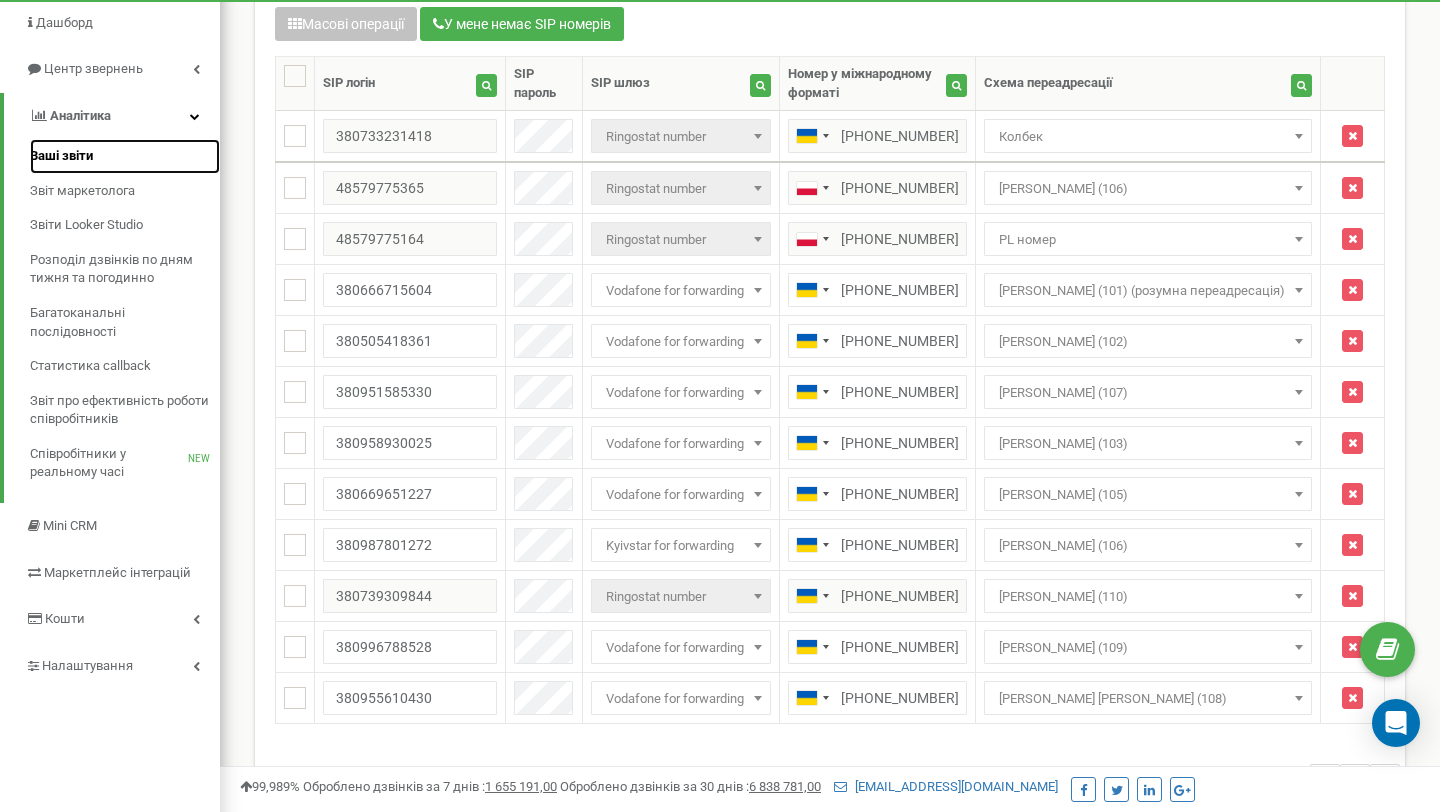 click on "Ваші звіти" at bounding box center [61, 156] 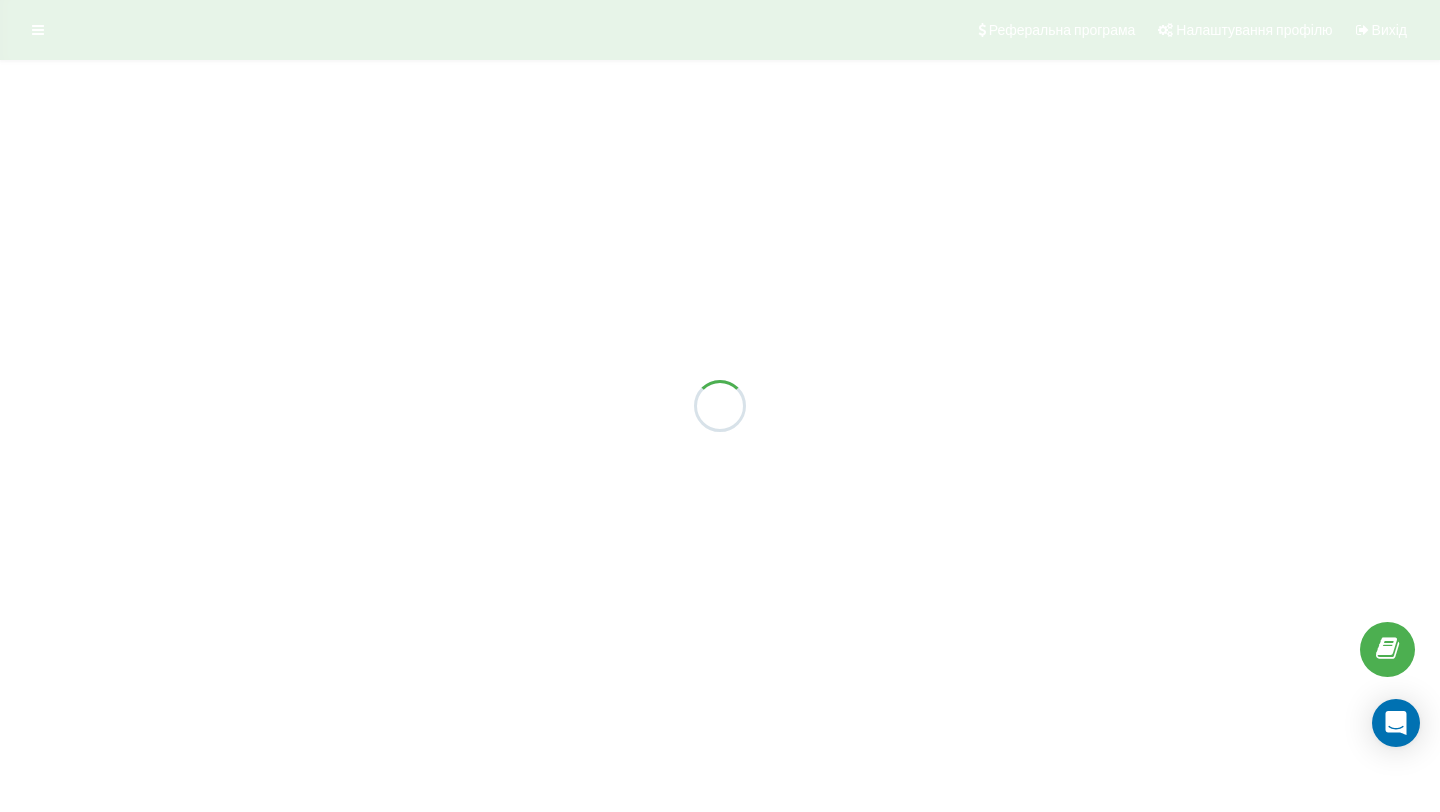 scroll, scrollTop: 0, scrollLeft: 0, axis: both 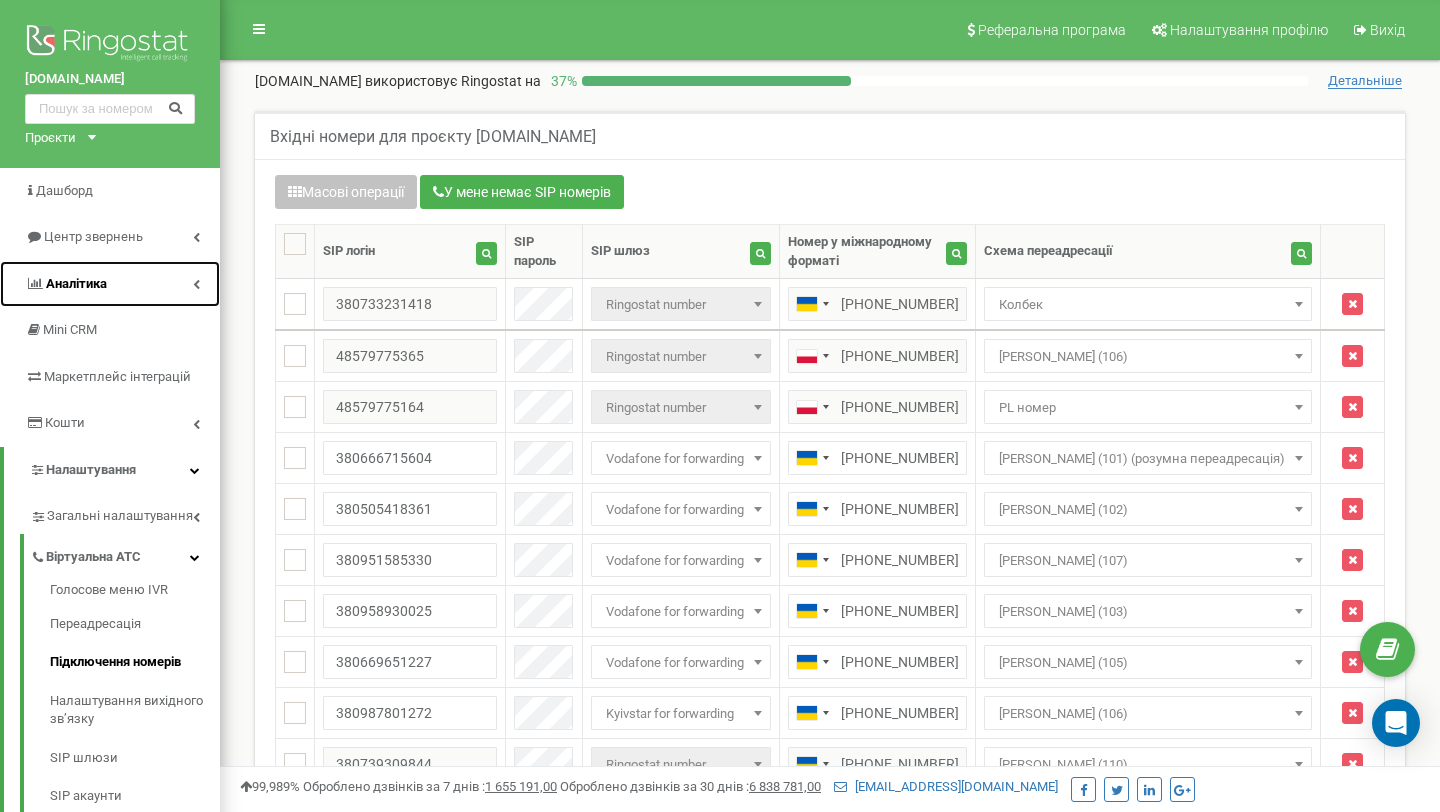 click on "Аналiтика" at bounding box center [110, 284] 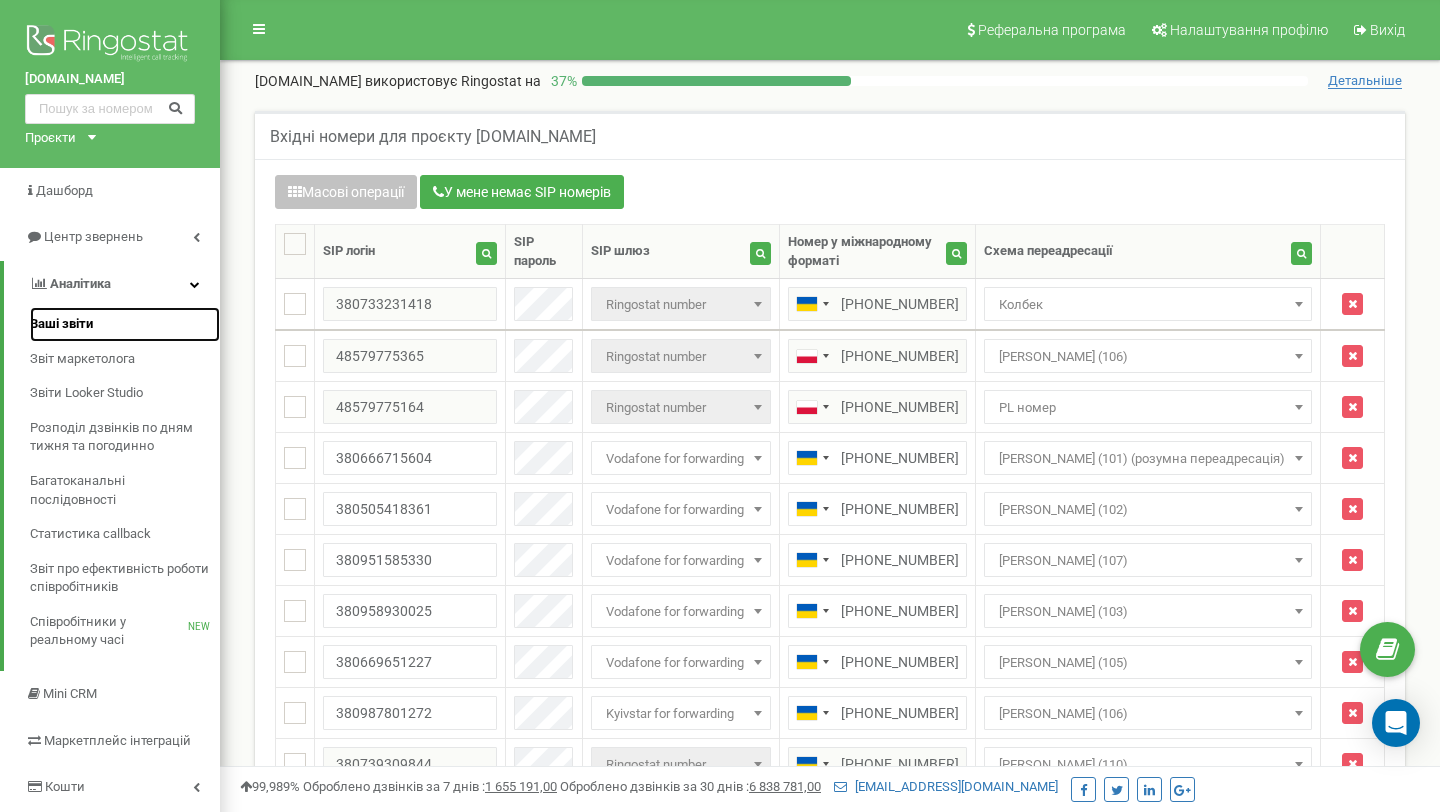 click on "Ваші звіти" at bounding box center (61, 324) 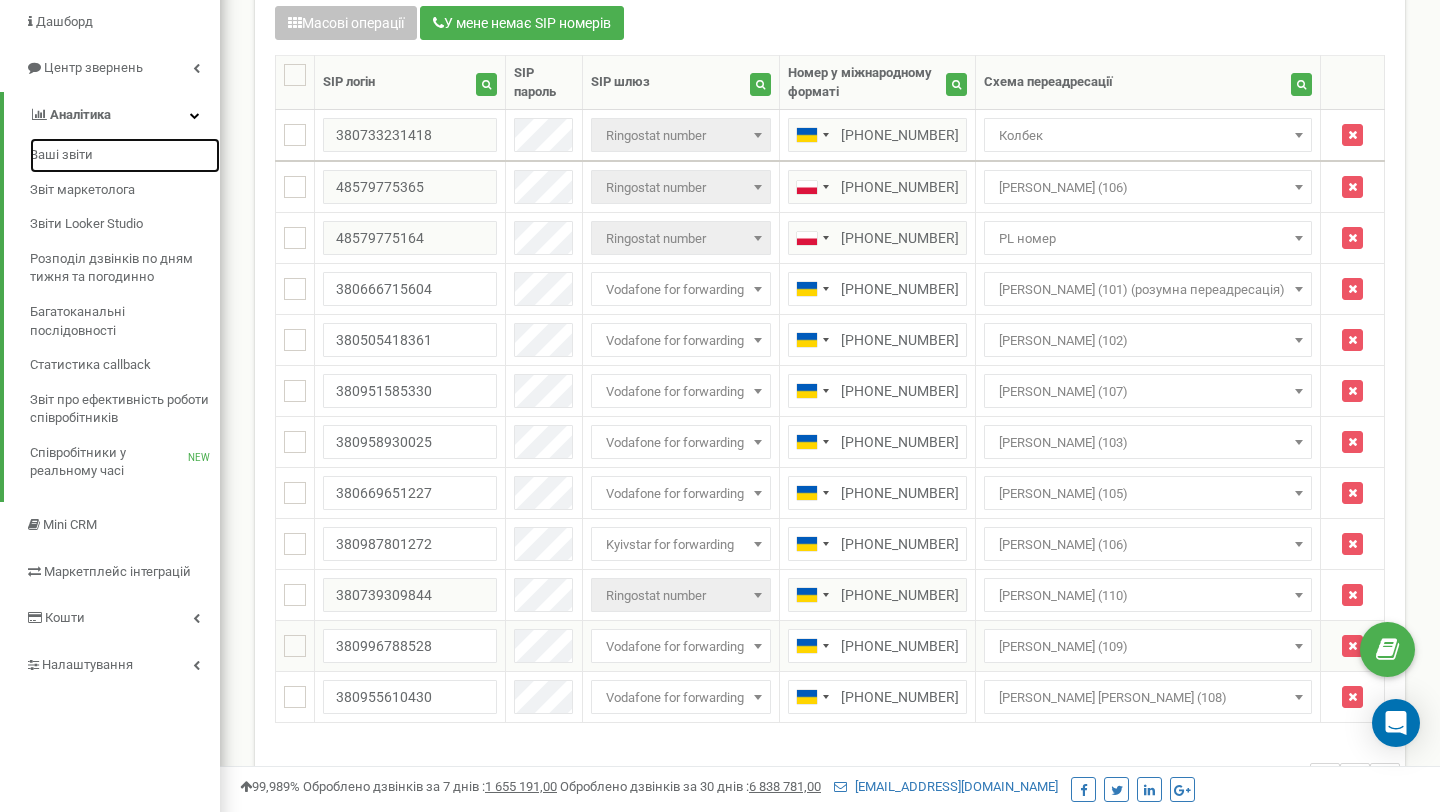 scroll, scrollTop: 0, scrollLeft: 0, axis: both 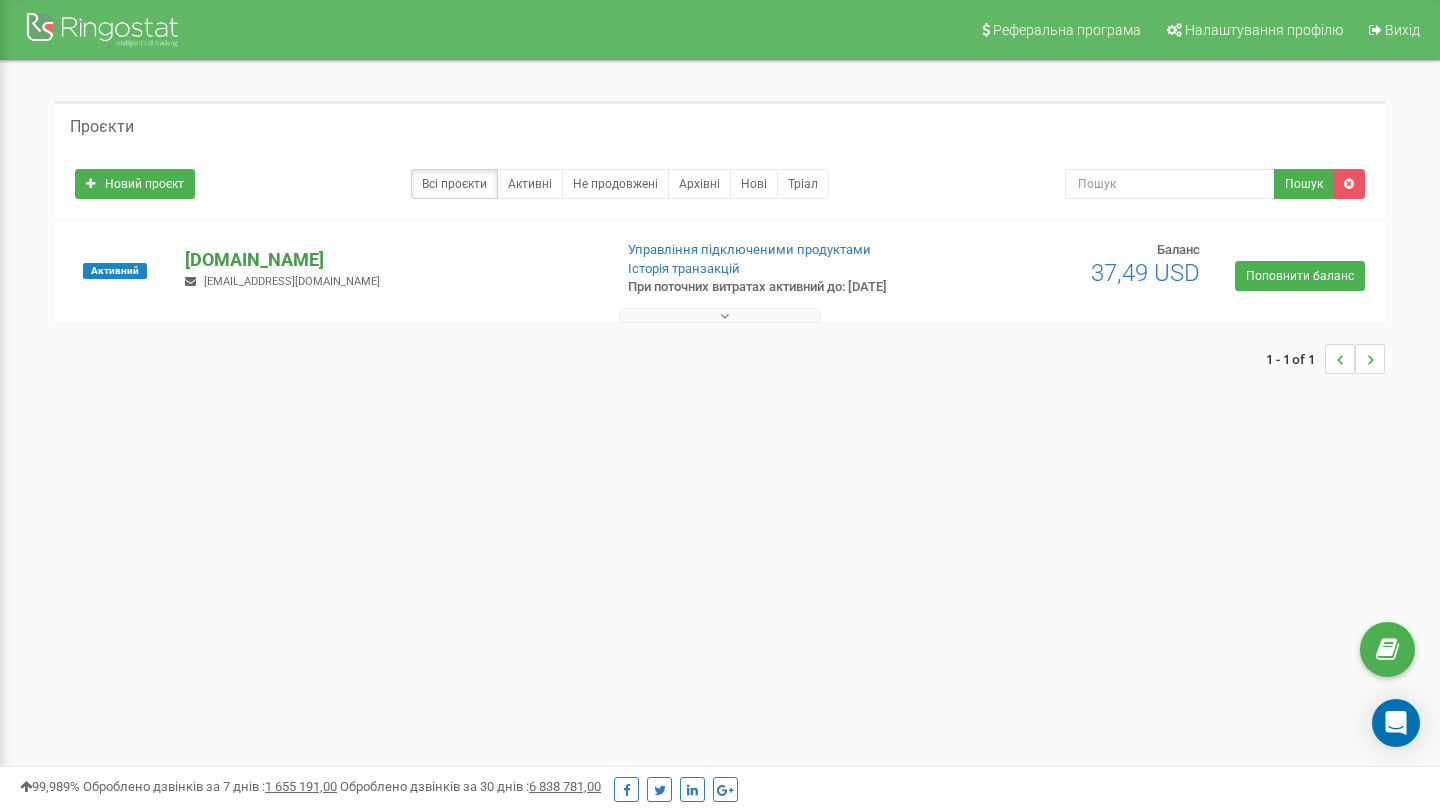click on "[DOMAIN_NAME]" at bounding box center [390, 260] 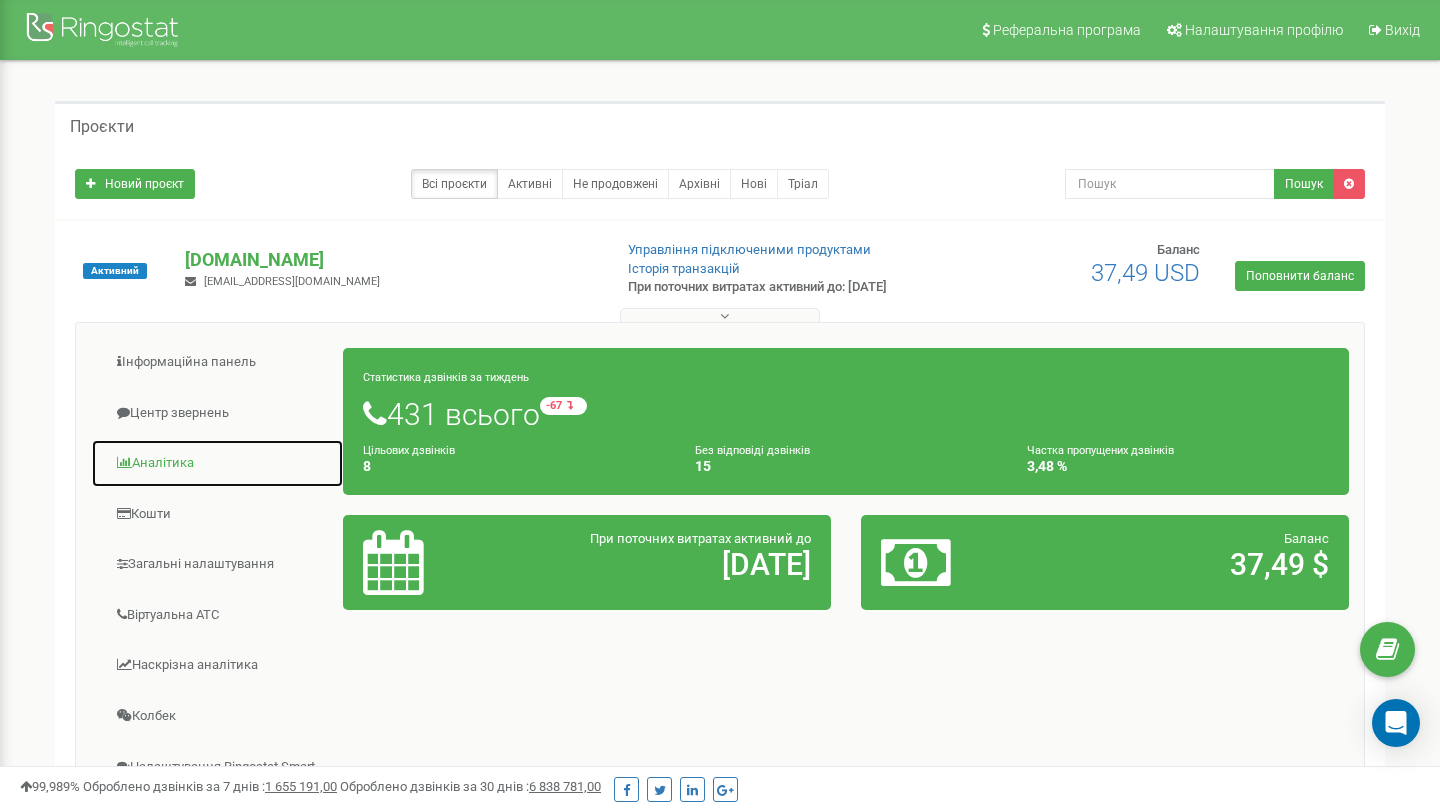 click on "Аналiтика" at bounding box center [217, 463] 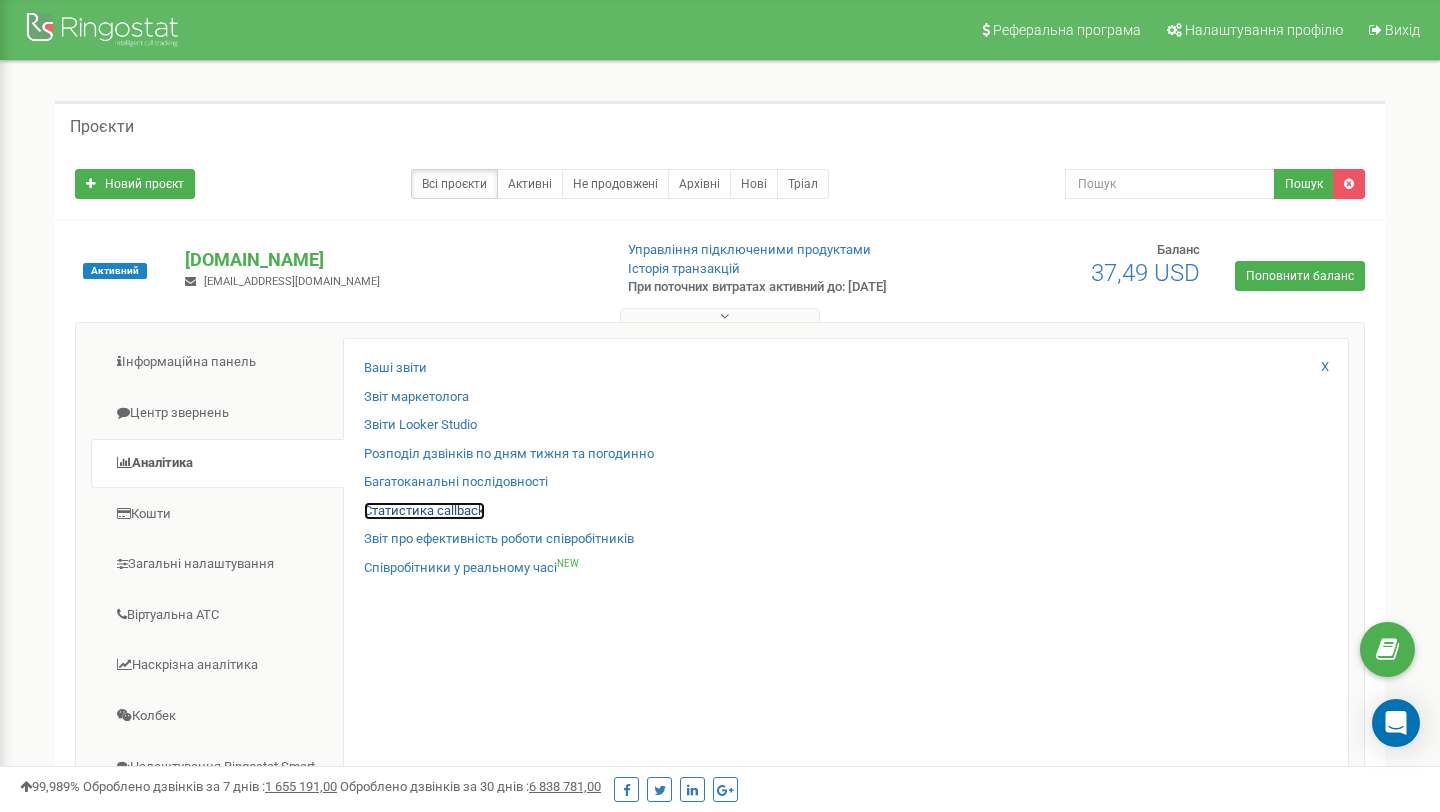 click on "Статистика callback" at bounding box center [424, 511] 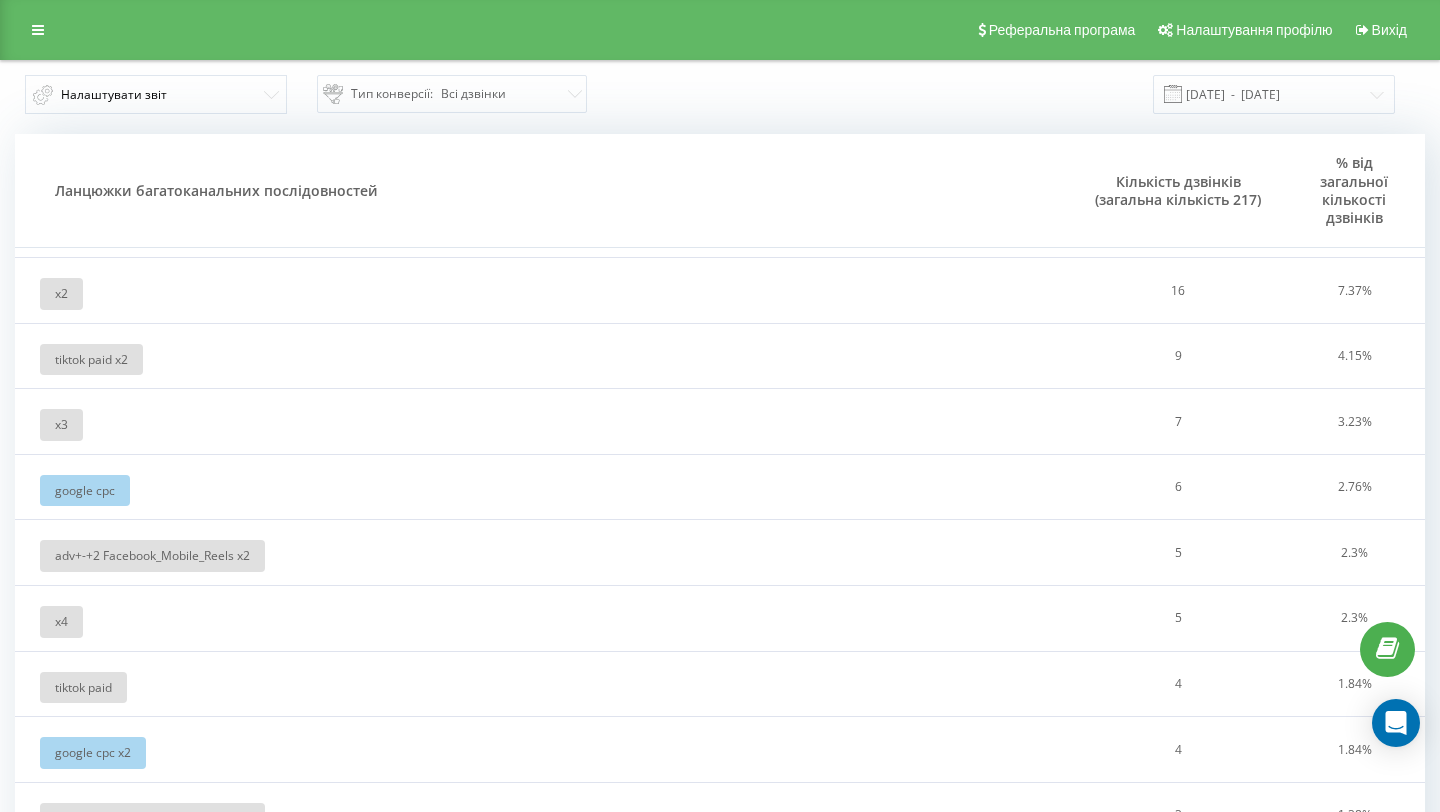 scroll, scrollTop: 0, scrollLeft: 0, axis: both 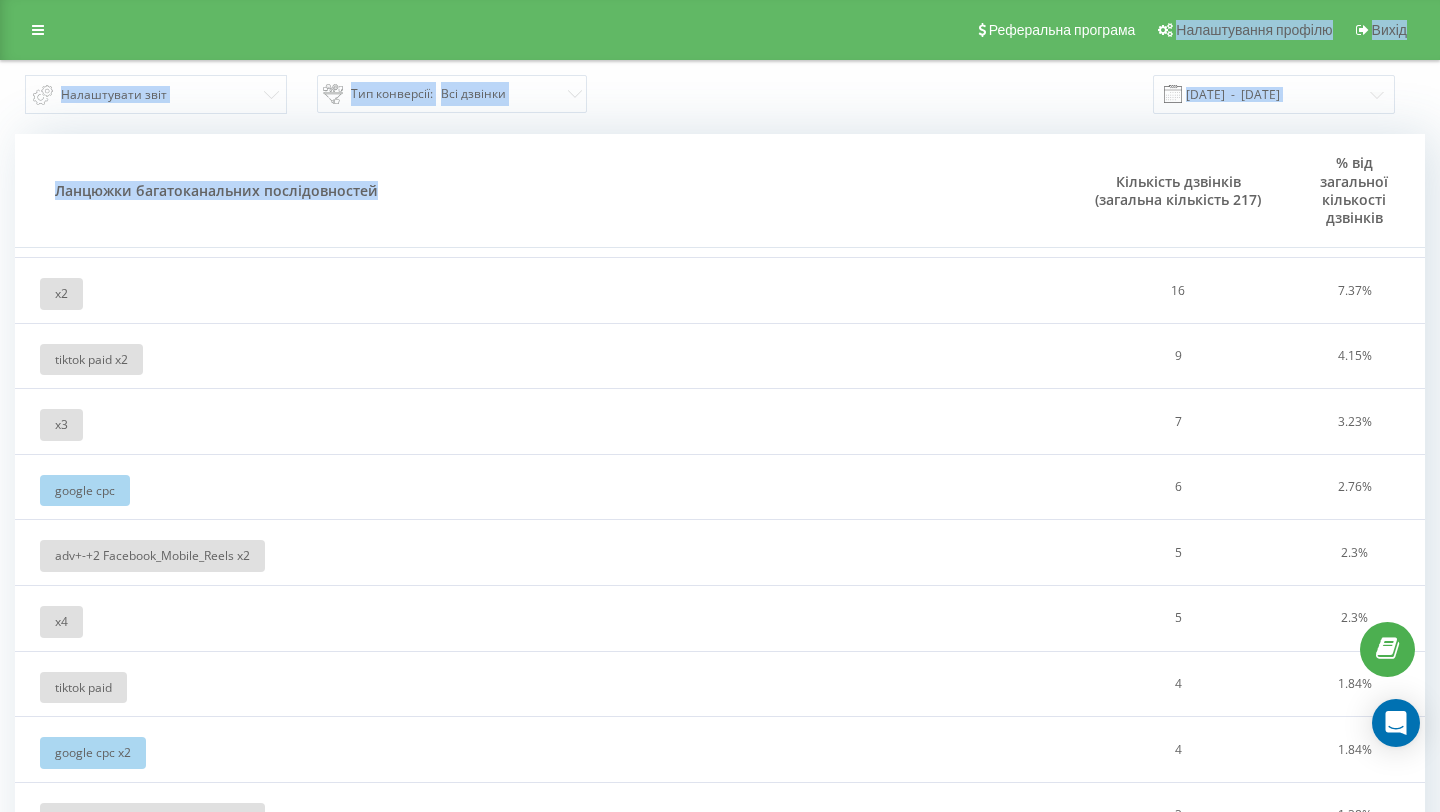 drag, startPoint x: 478, startPoint y: 187, endPoint x: 596, endPoint y: 54, distance: 177.80045 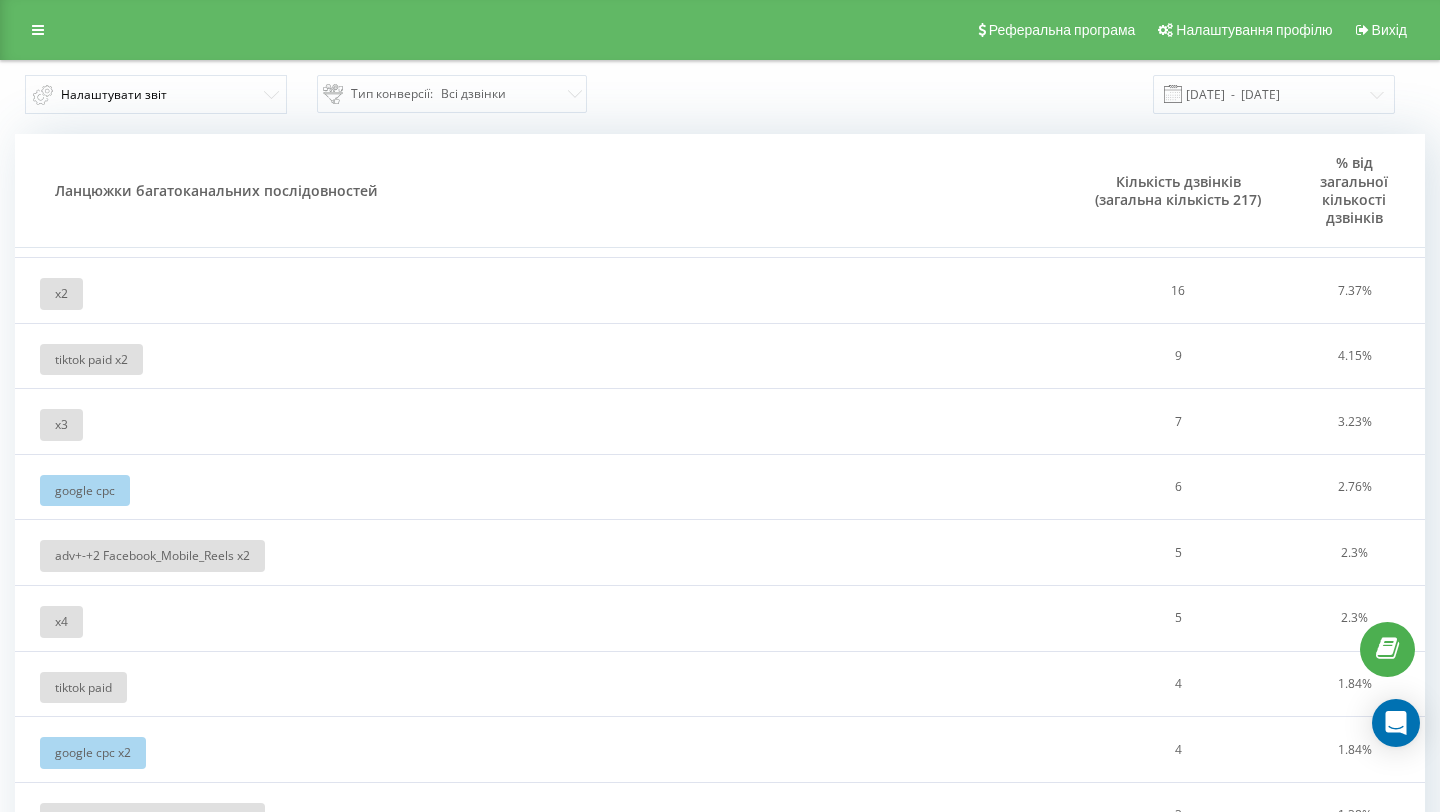 click on "Ланцюжки багатоканальних послідовностей" at bounding box center [544, 191] 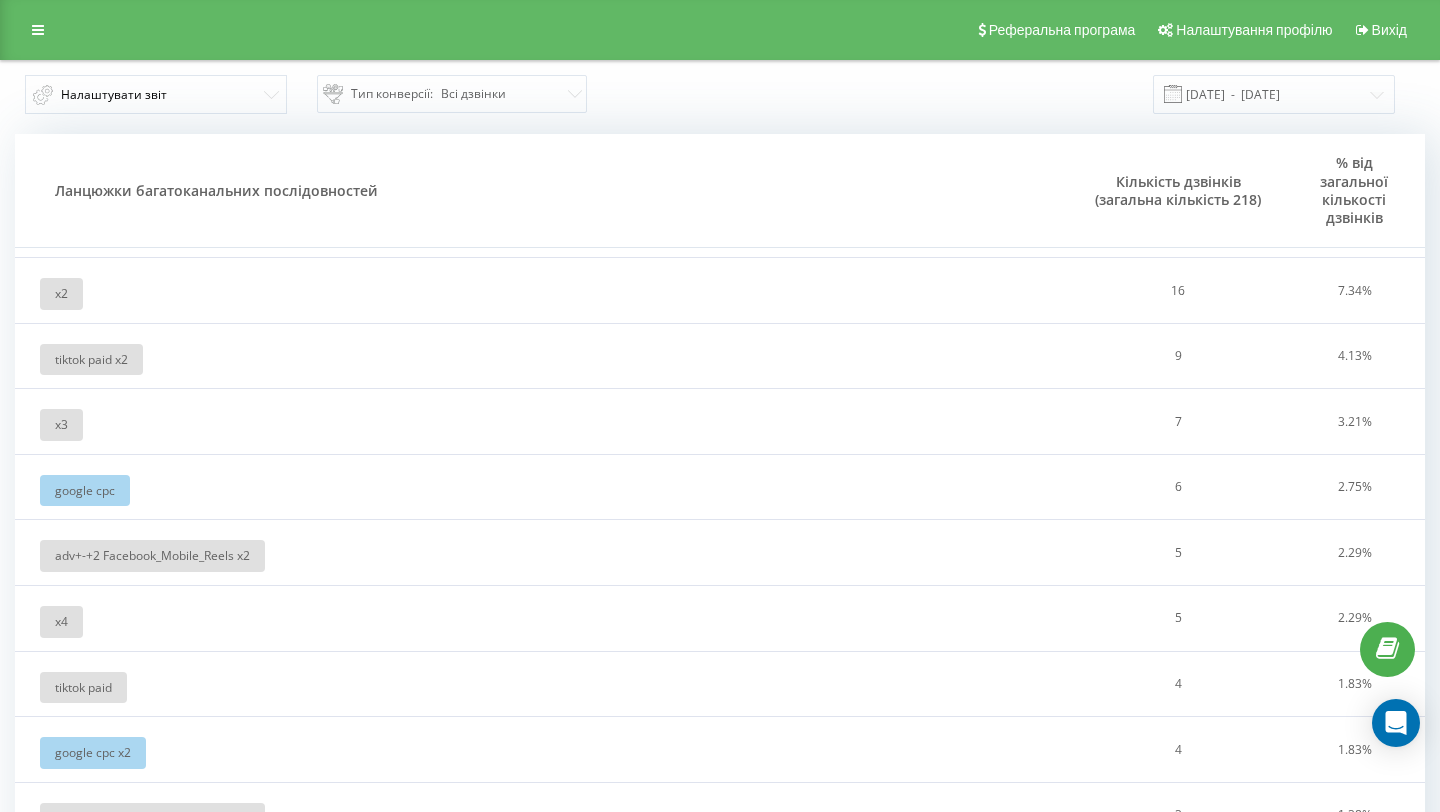 scroll, scrollTop: 0, scrollLeft: 0, axis: both 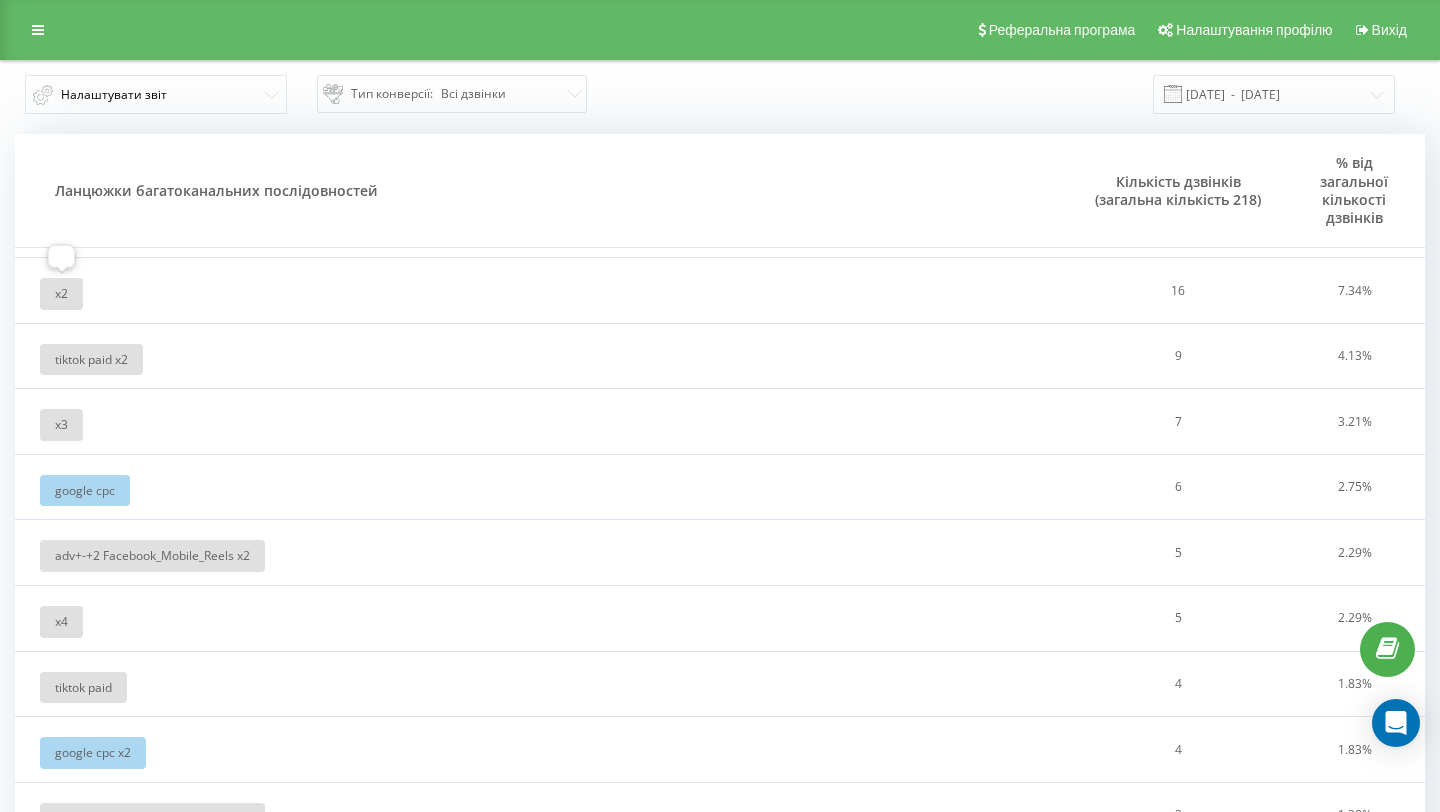 click on "x 2" at bounding box center (61, 294) 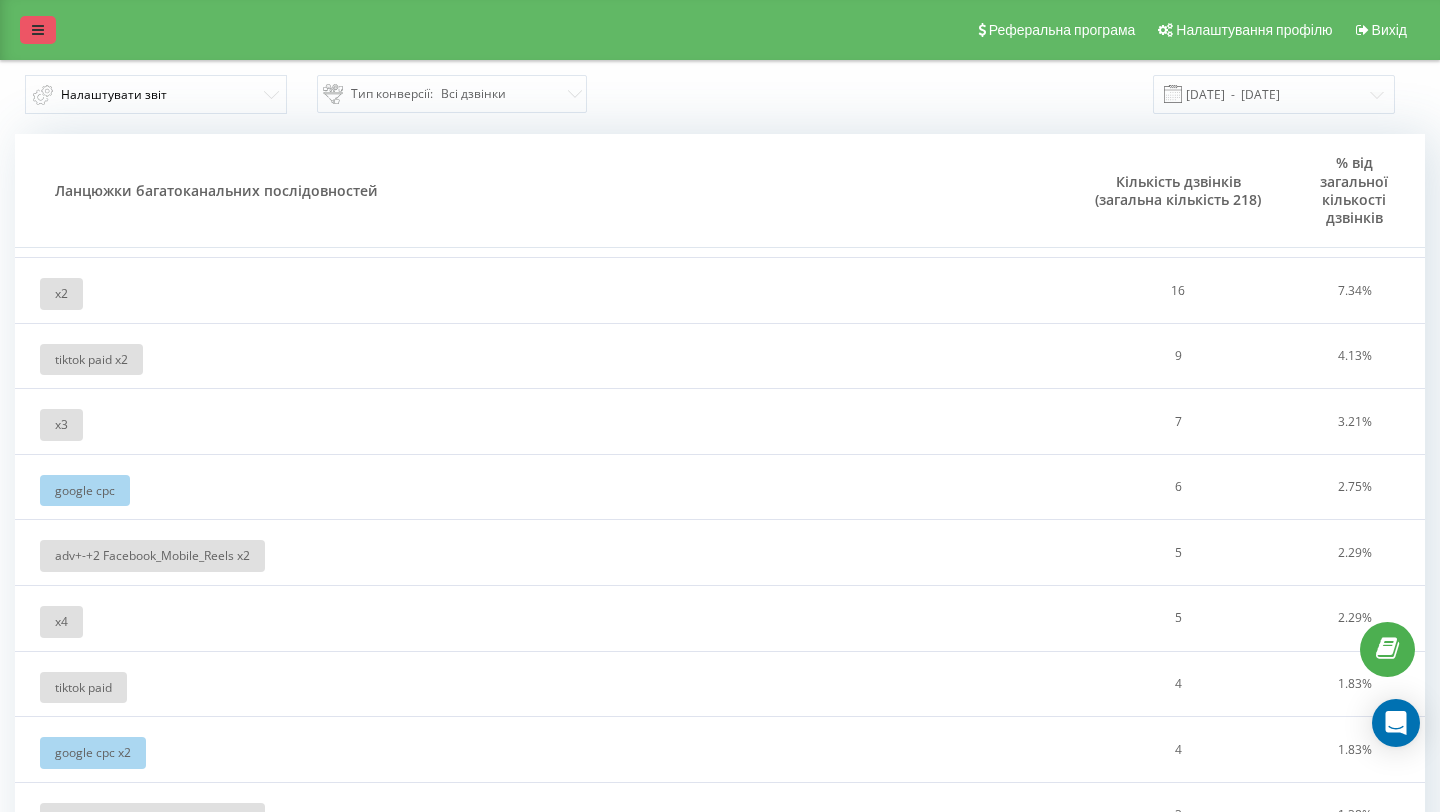 click at bounding box center (38, 30) 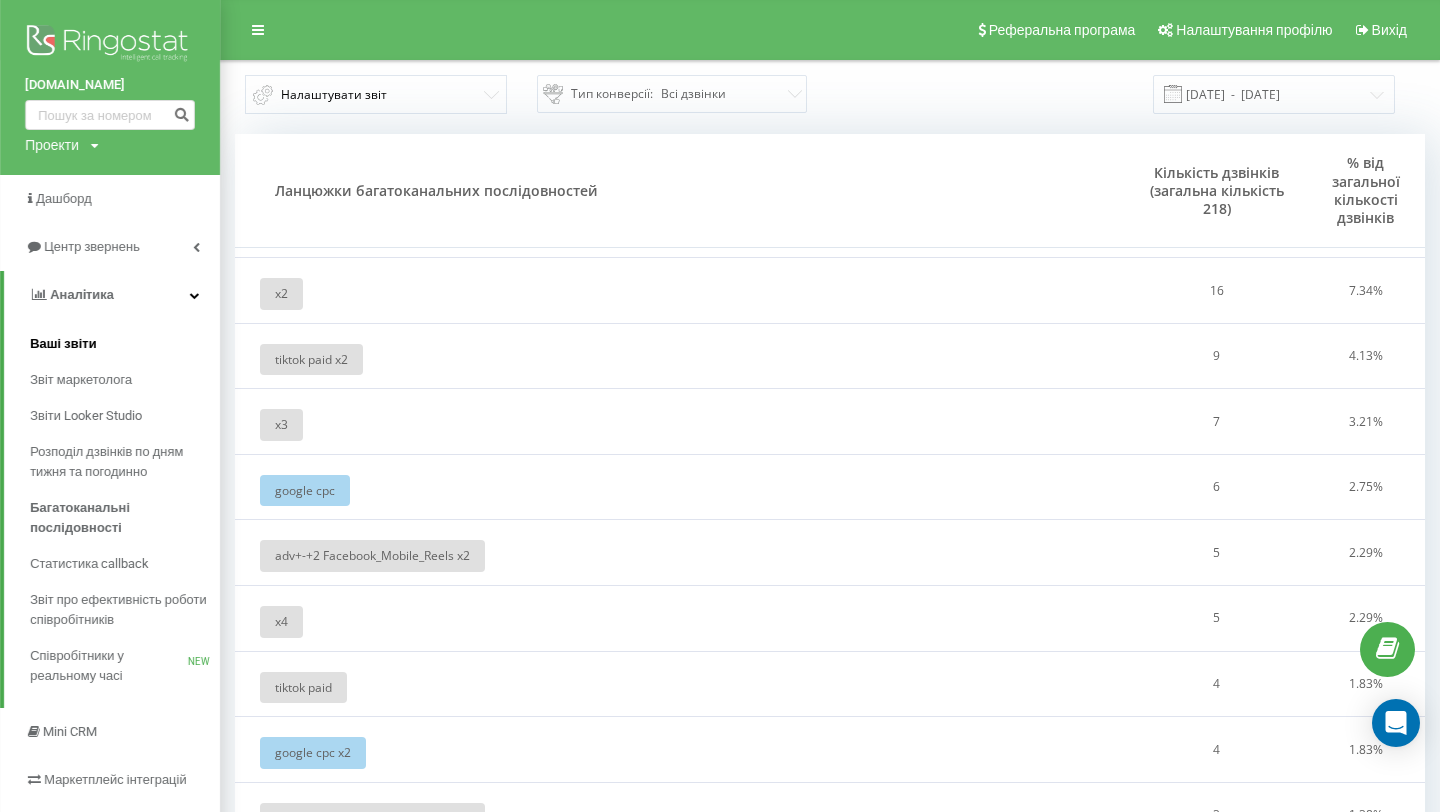click on "Ваші звіти" at bounding box center [63, 344] 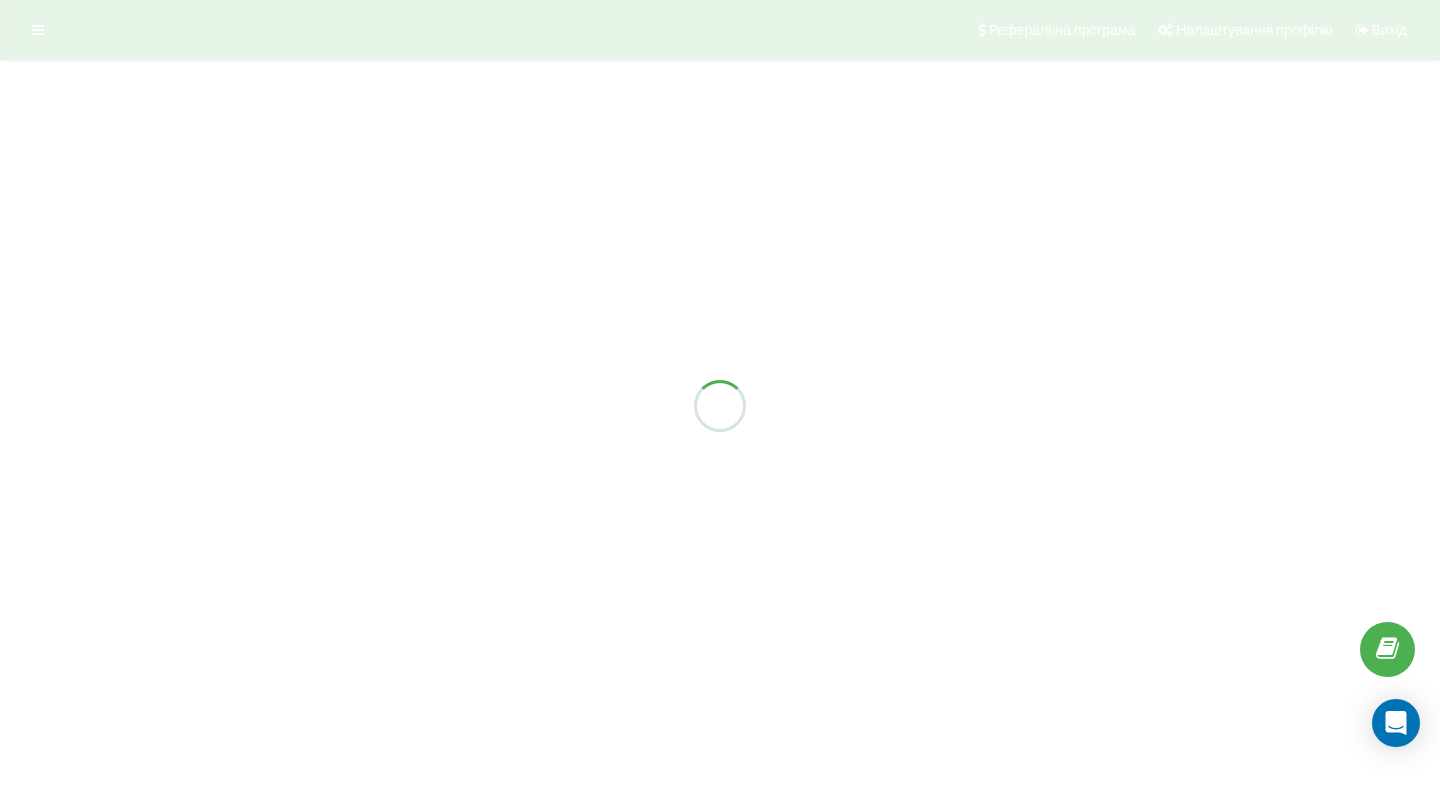 scroll, scrollTop: 0, scrollLeft: 0, axis: both 